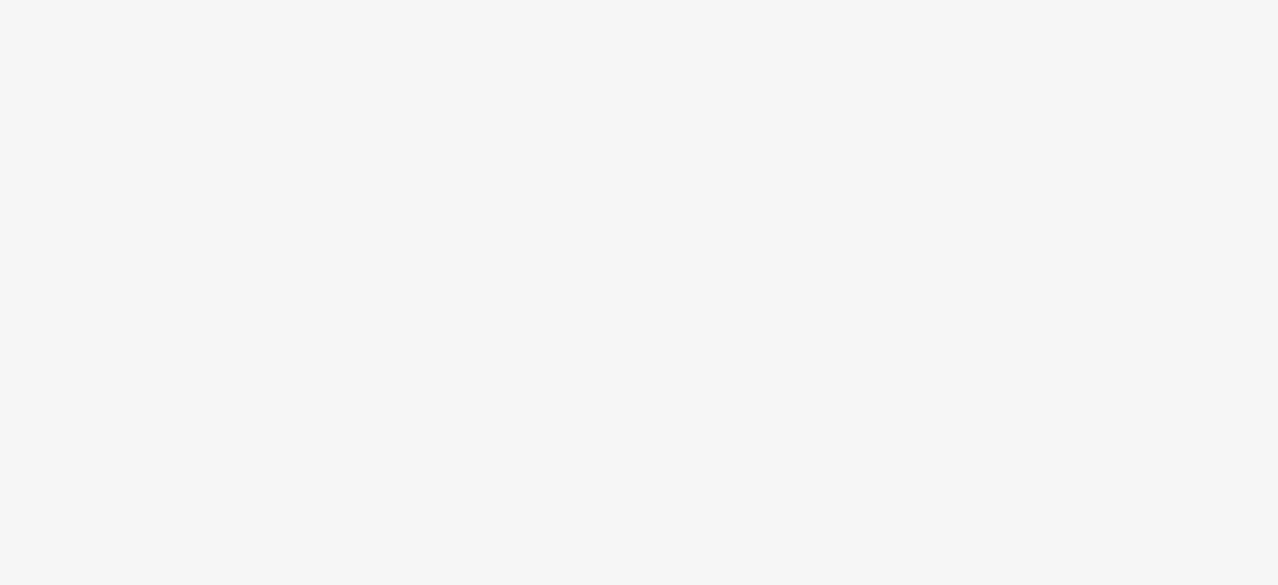 scroll, scrollTop: 0, scrollLeft: 0, axis: both 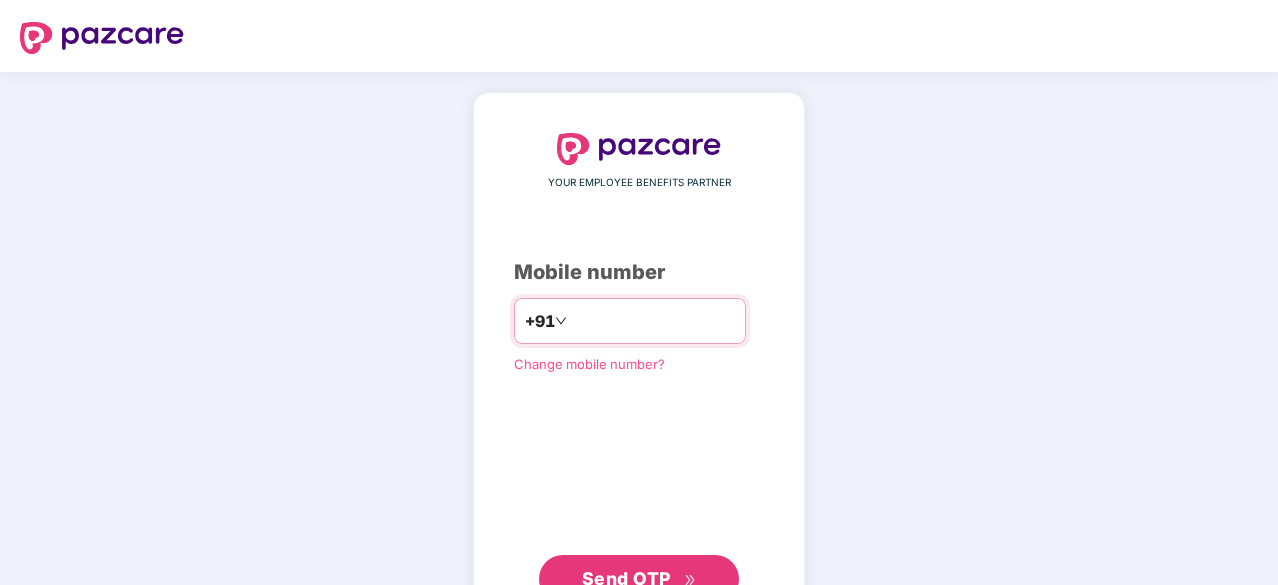 click at bounding box center (653, 321) 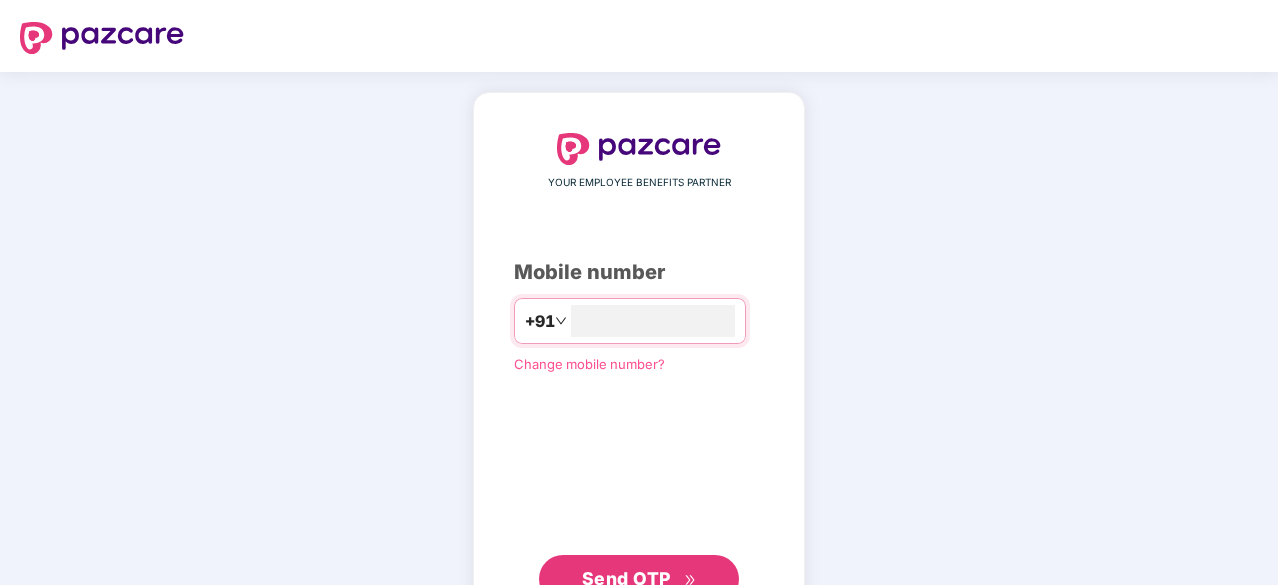 type on "**********" 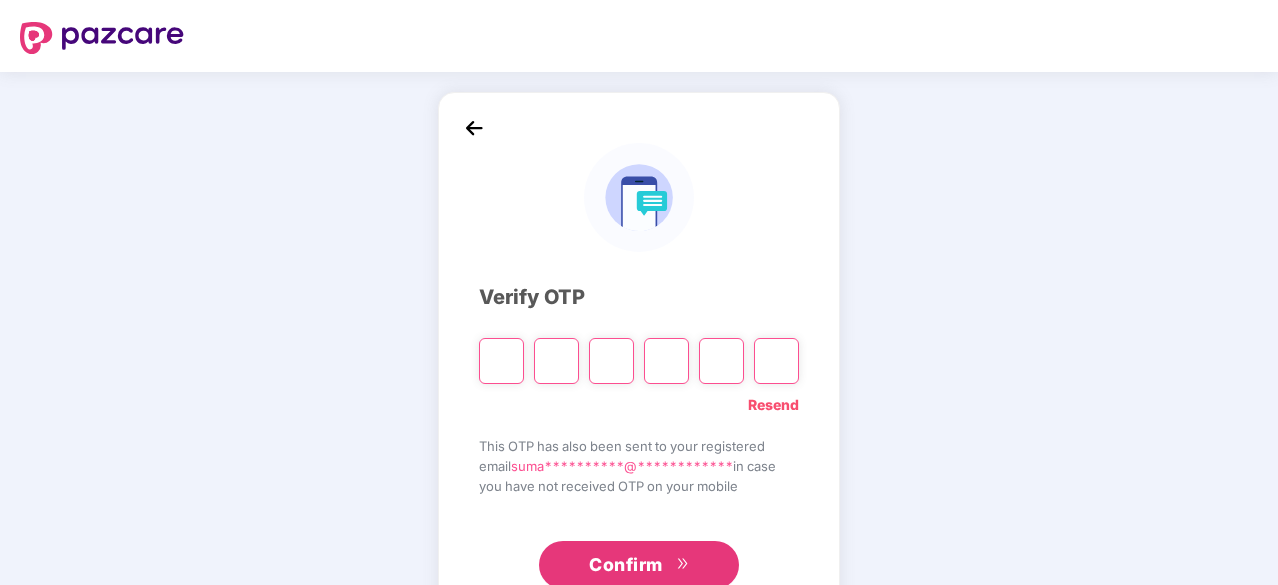 type on "*" 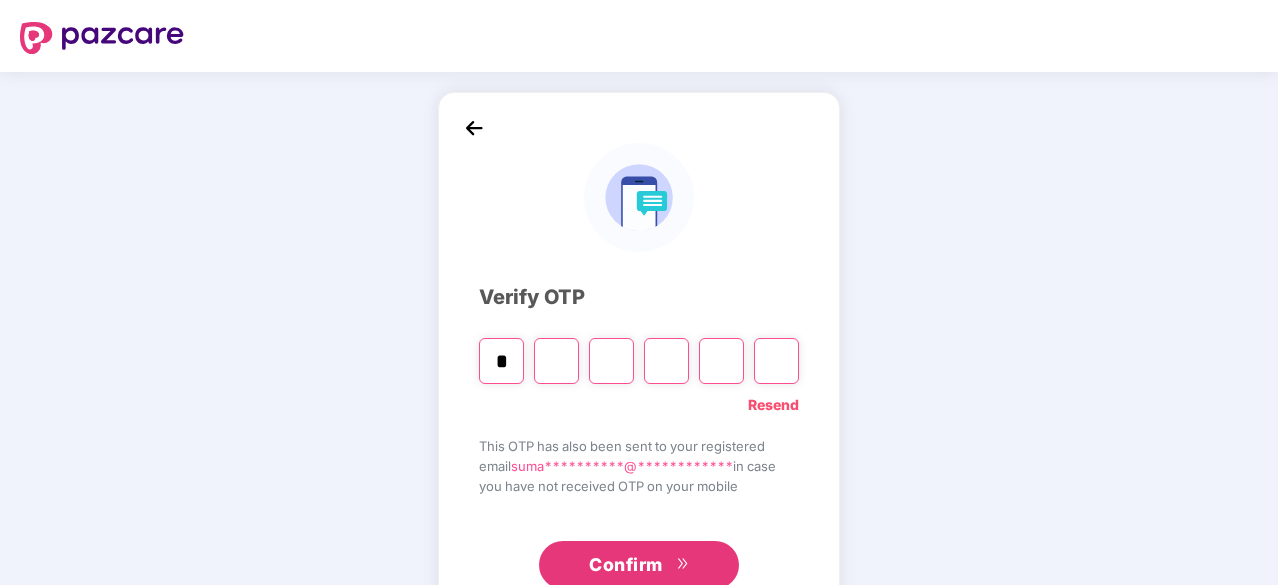 type on "*" 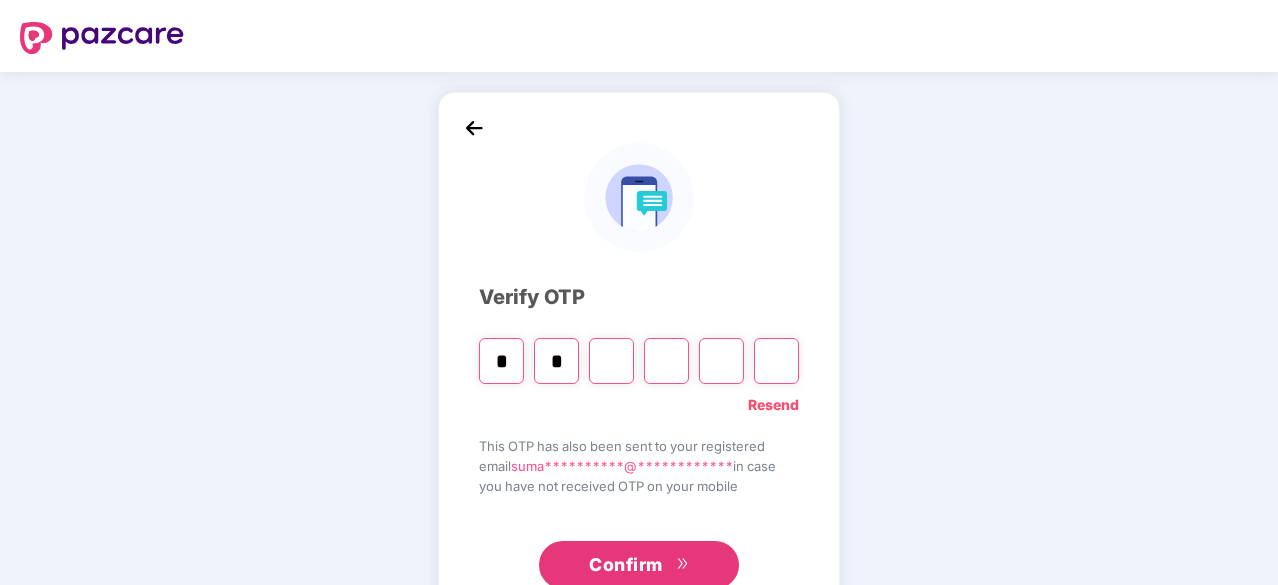type on "*" 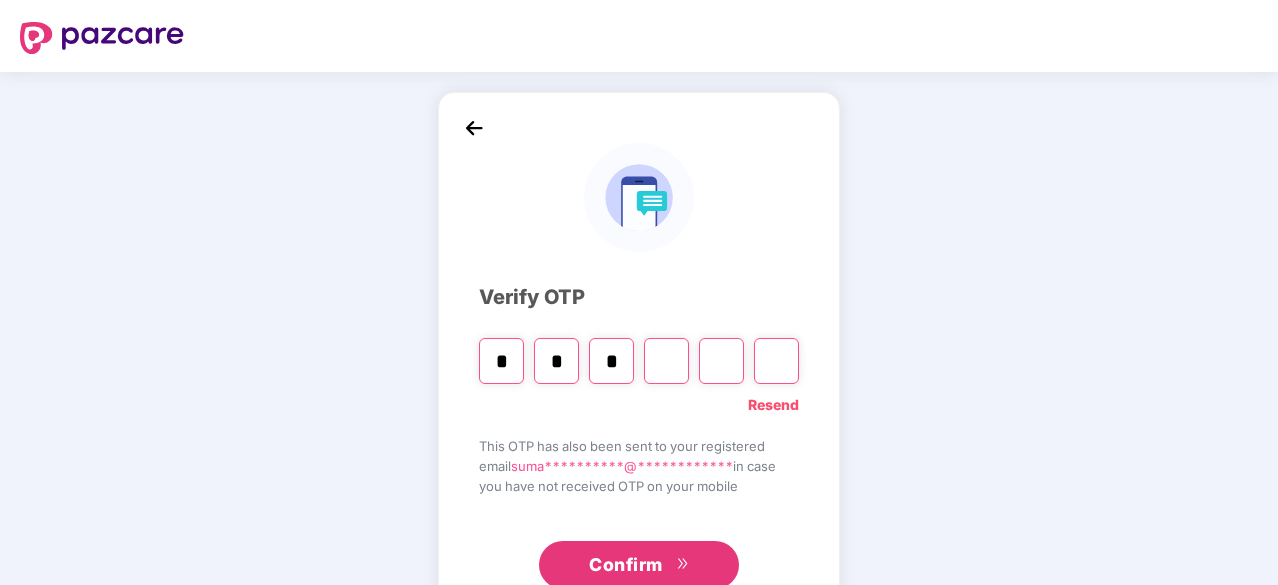 type on "*" 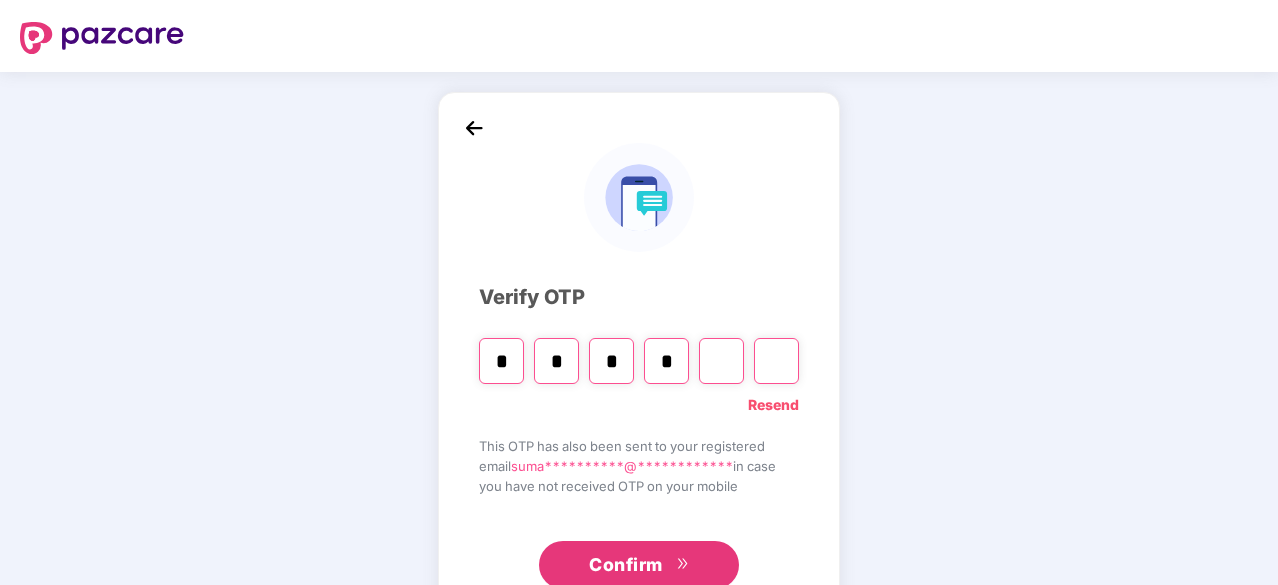 type on "*" 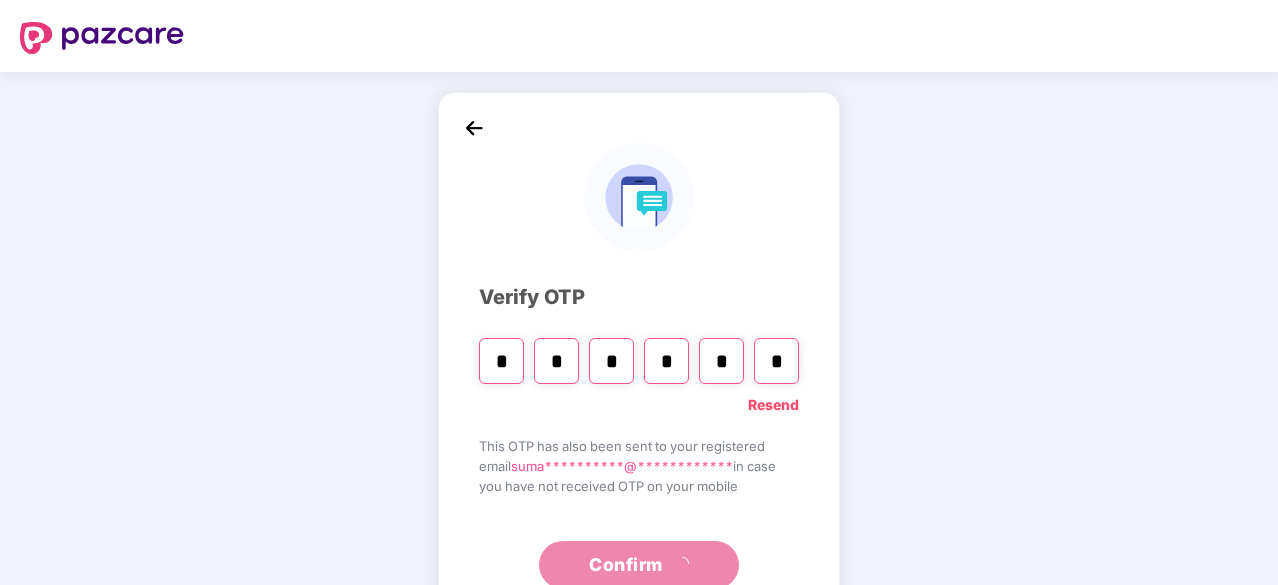 type on "*" 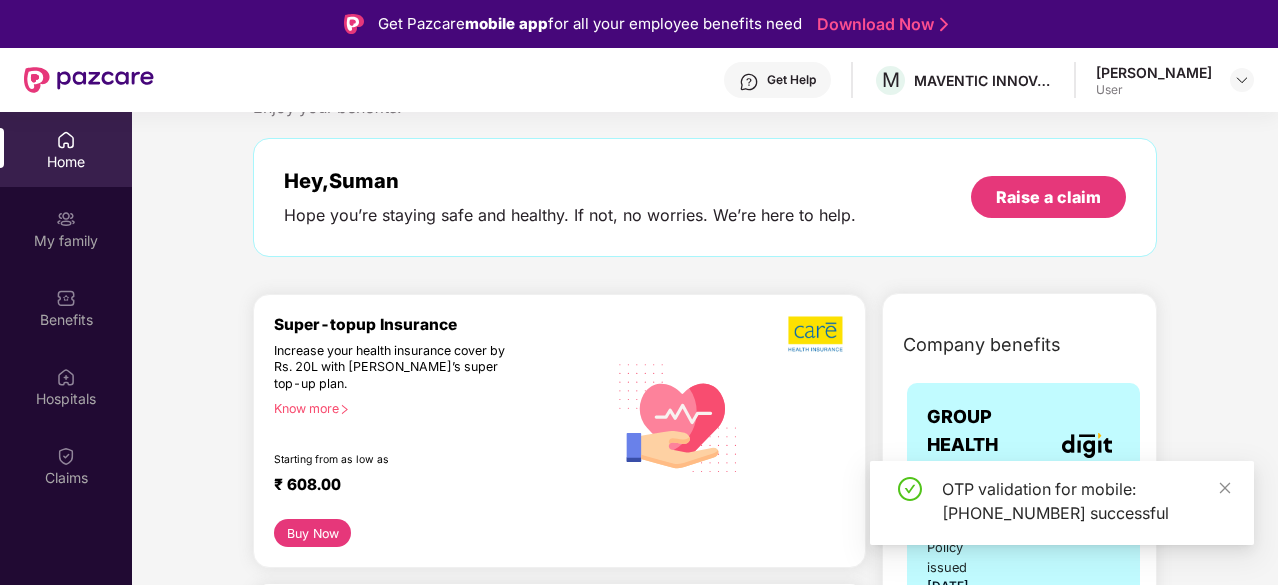 scroll, scrollTop: 100, scrollLeft: 0, axis: vertical 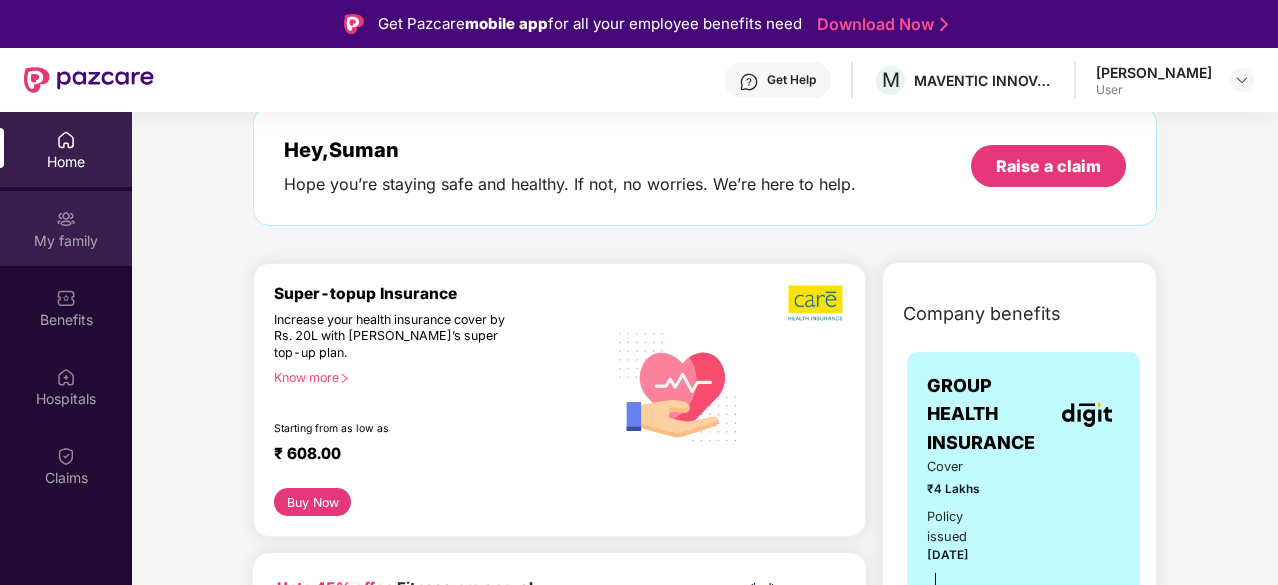 click on "My family" at bounding box center (66, 228) 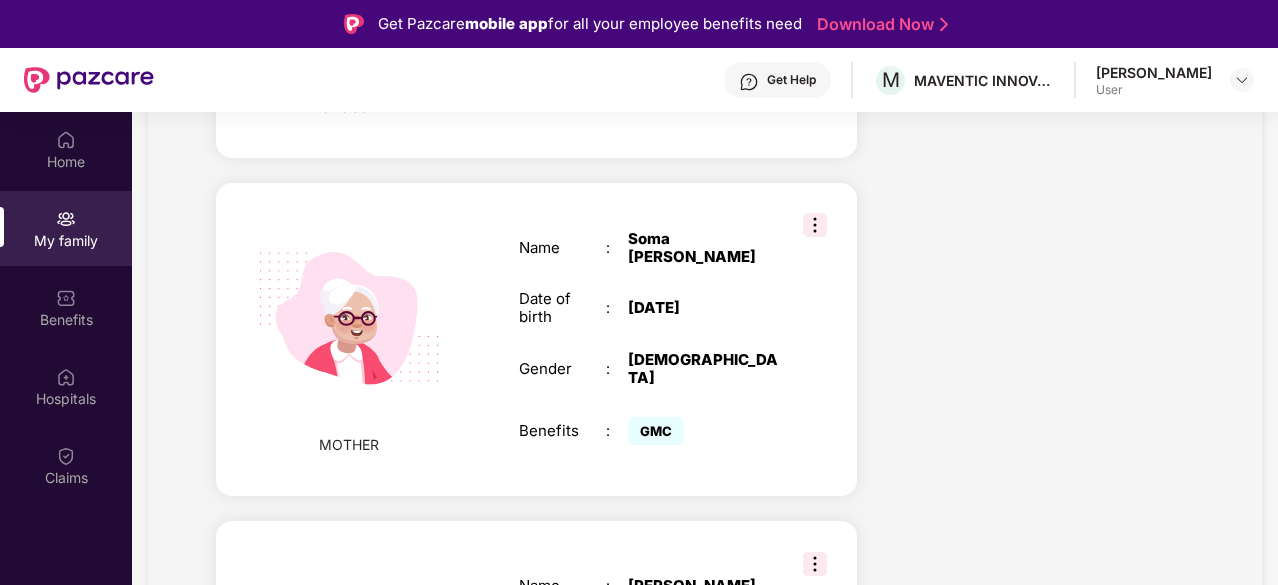 scroll, scrollTop: 1282, scrollLeft: 0, axis: vertical 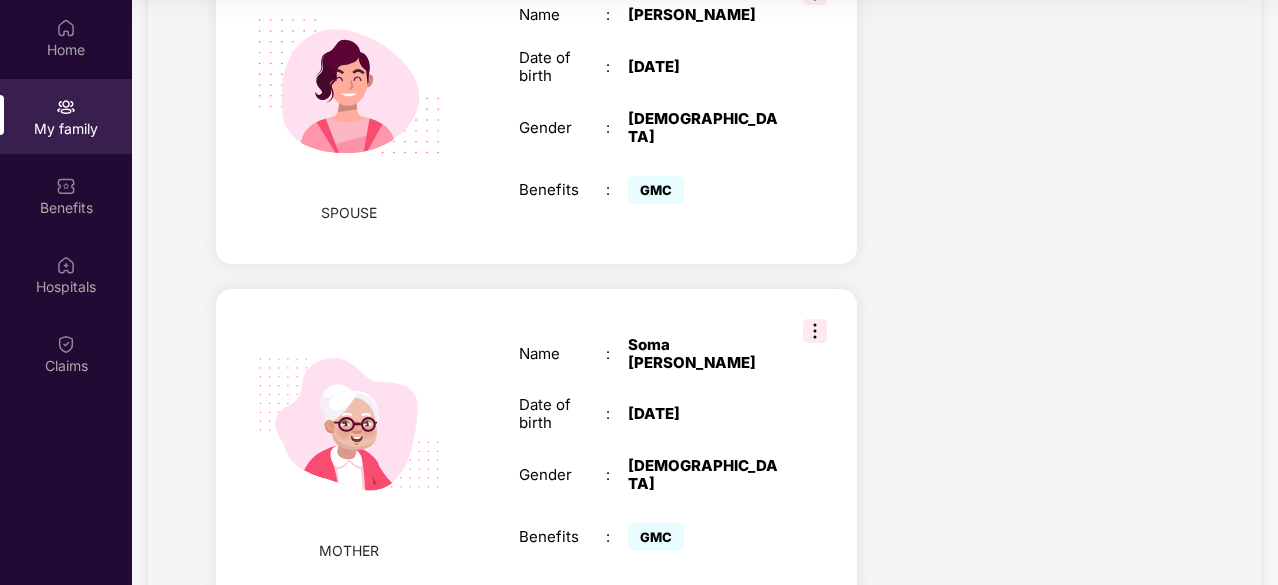 click at bounding box center (815, 331) 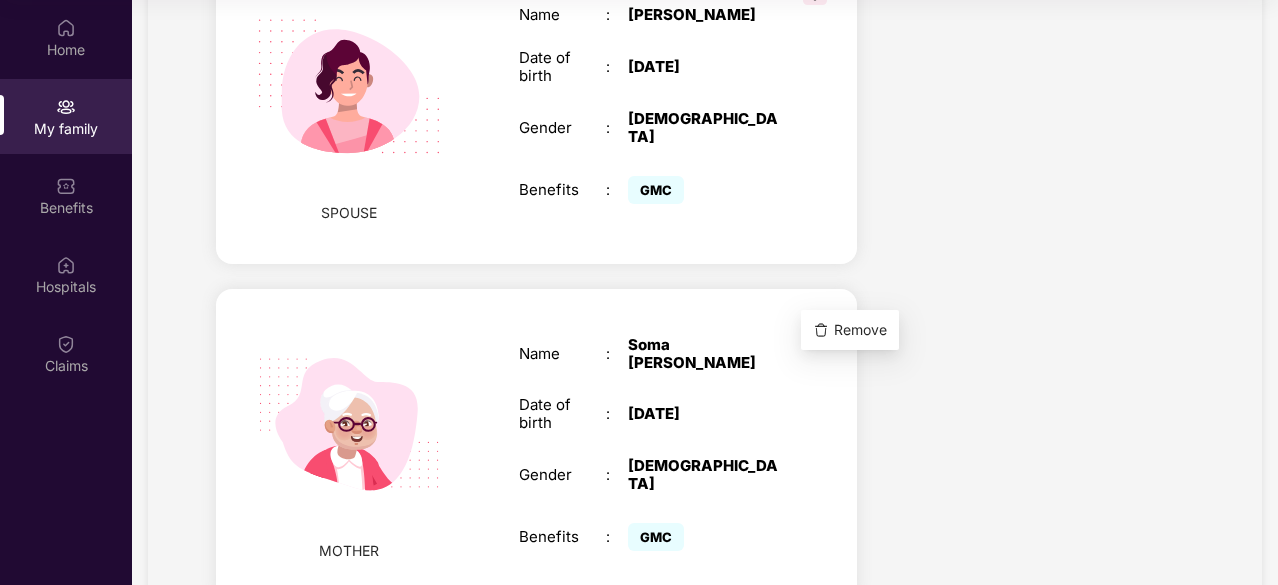 click on "Health Cover    cover ₹4 Lakhs    Policy issued [DATE] Policy Expiry [DATE] Enabled for 4 family members View details" at bounding box center [1041, 104] 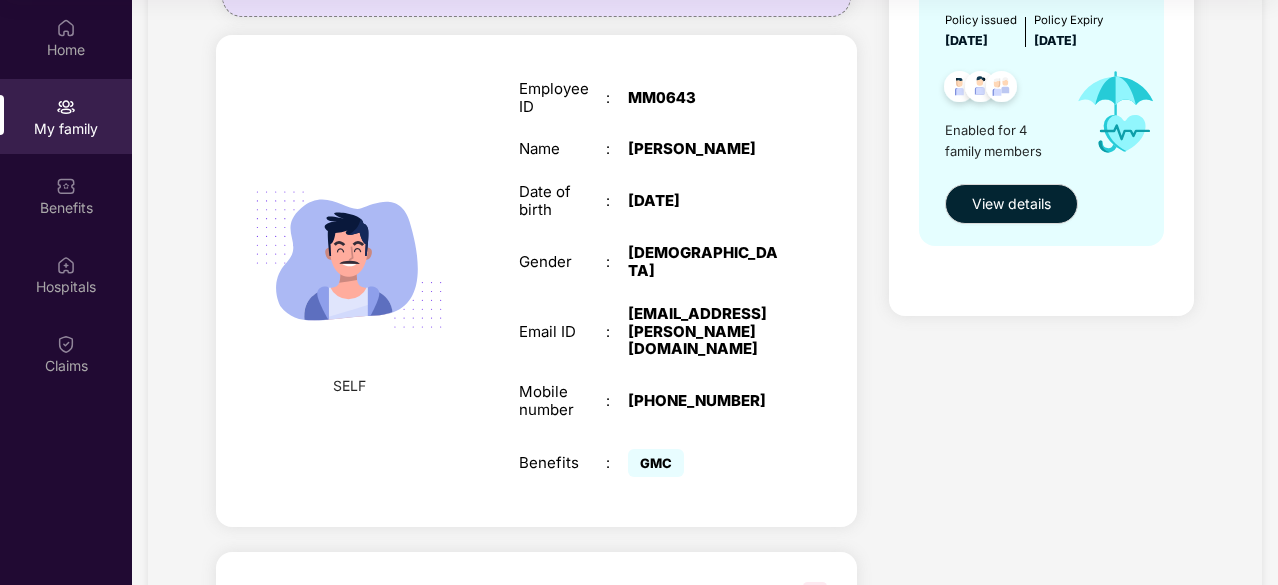 scroll, scrollTop: 82, scrollLeft: 0, axis: vertical 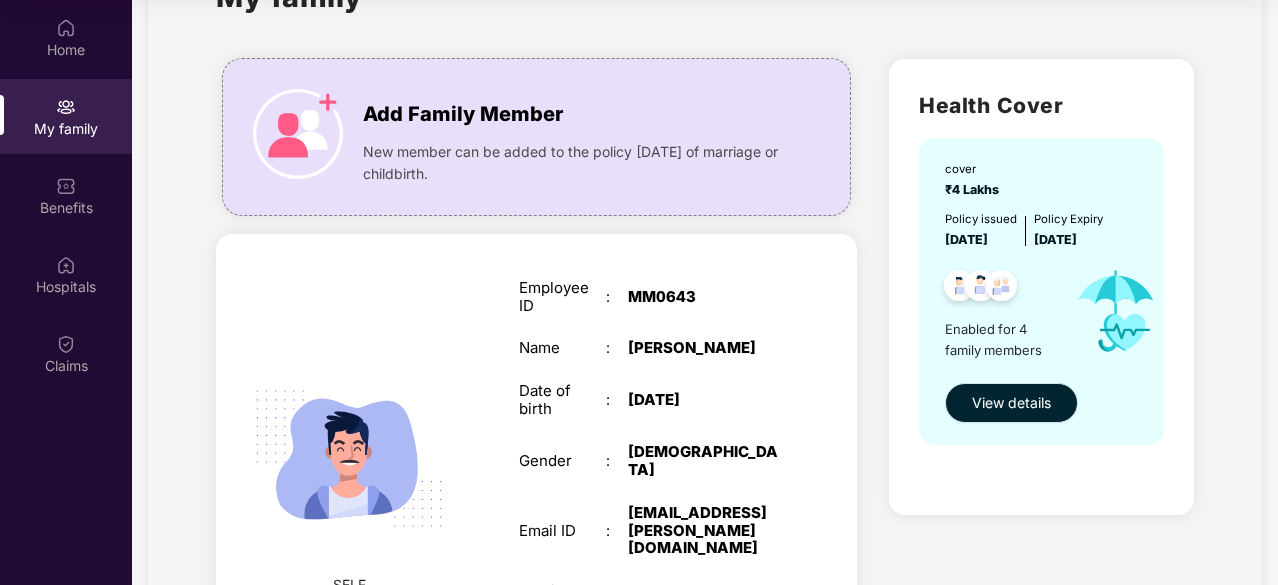 click on "View details" at bounding box center (1011, 403) 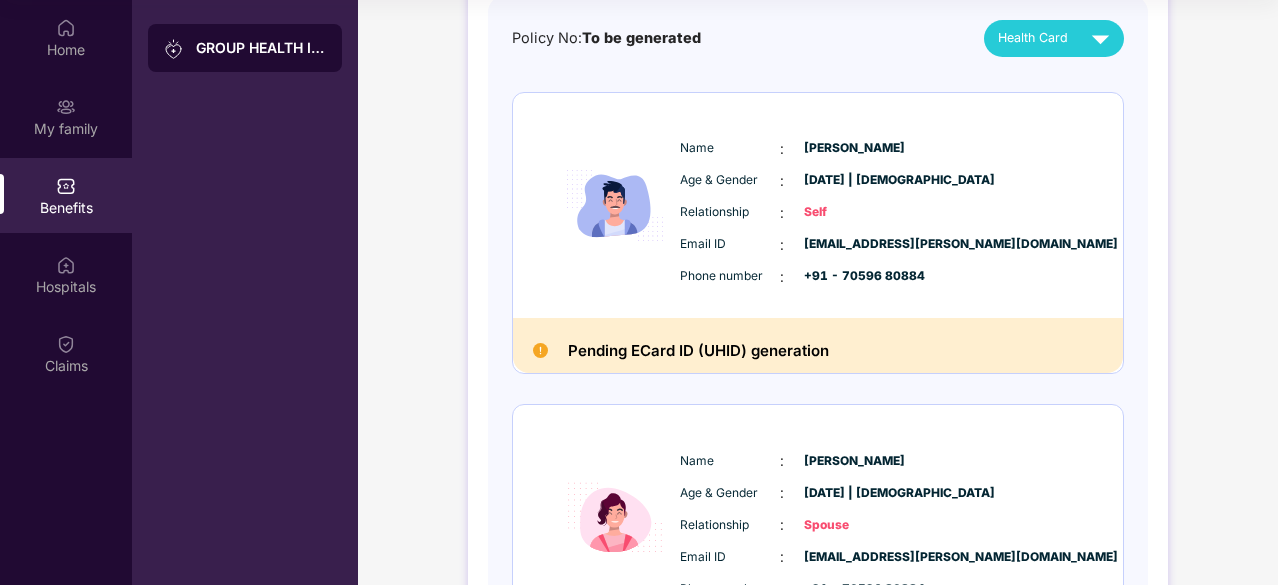 scroll, scrollTop: 0, scrollLeft: 0, axis: both 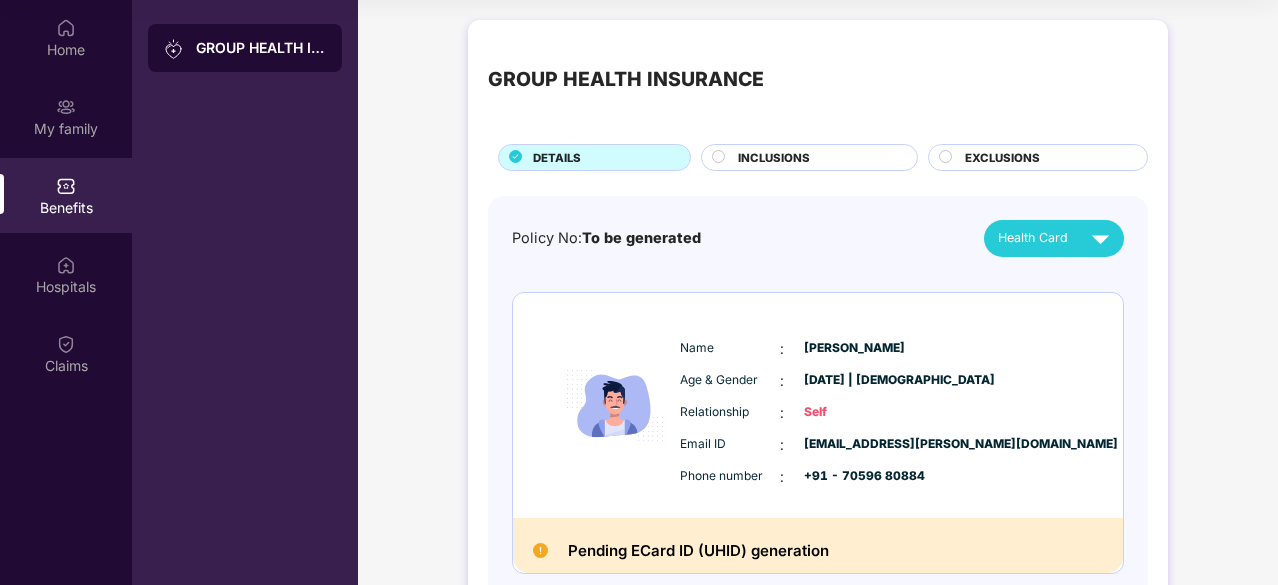 click on "Policy No:  To be generated Health Card" at bounding box center [818, 238] 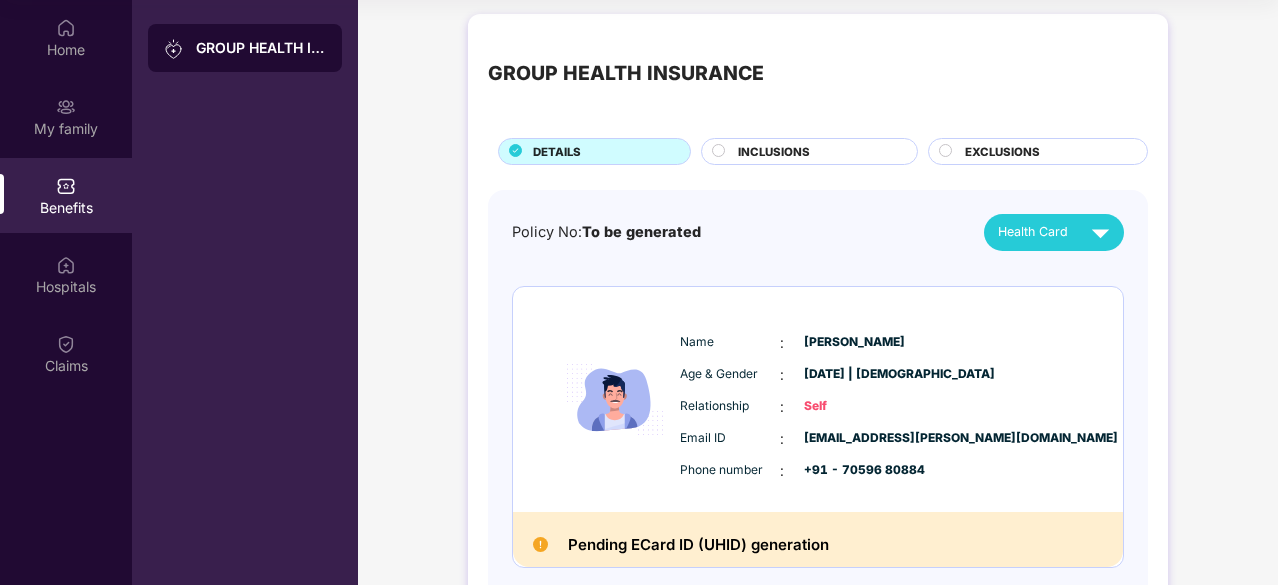 scroll, scrollTop: 0, scrollLeft: 0, axis: both 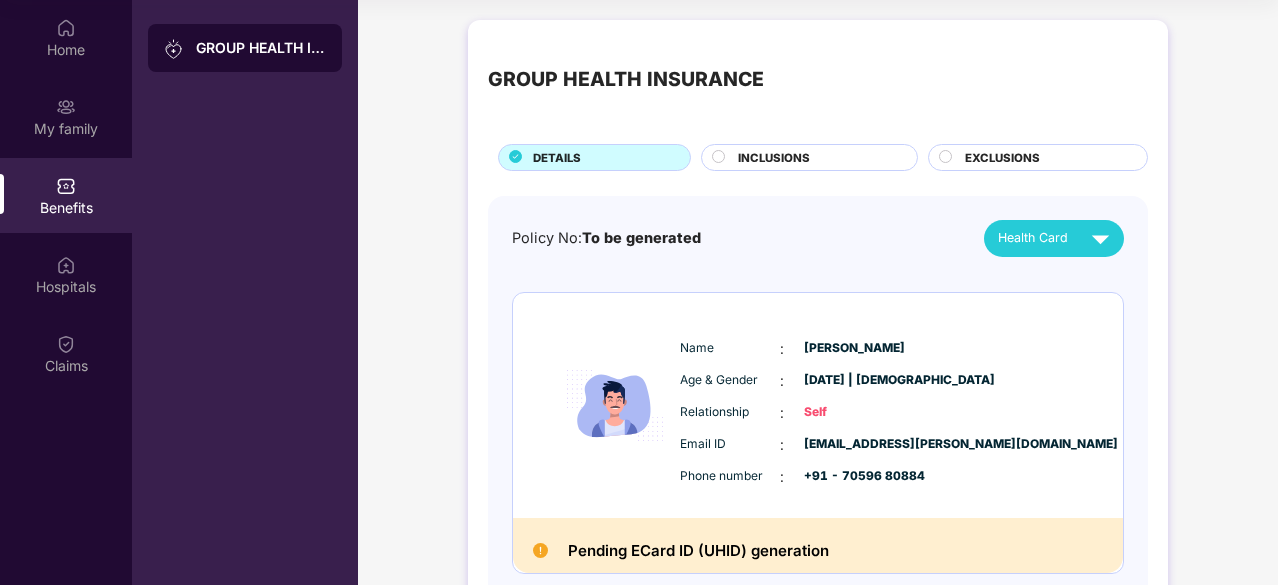 click on "INCLUSIONS" at bounding box center (817, 159) 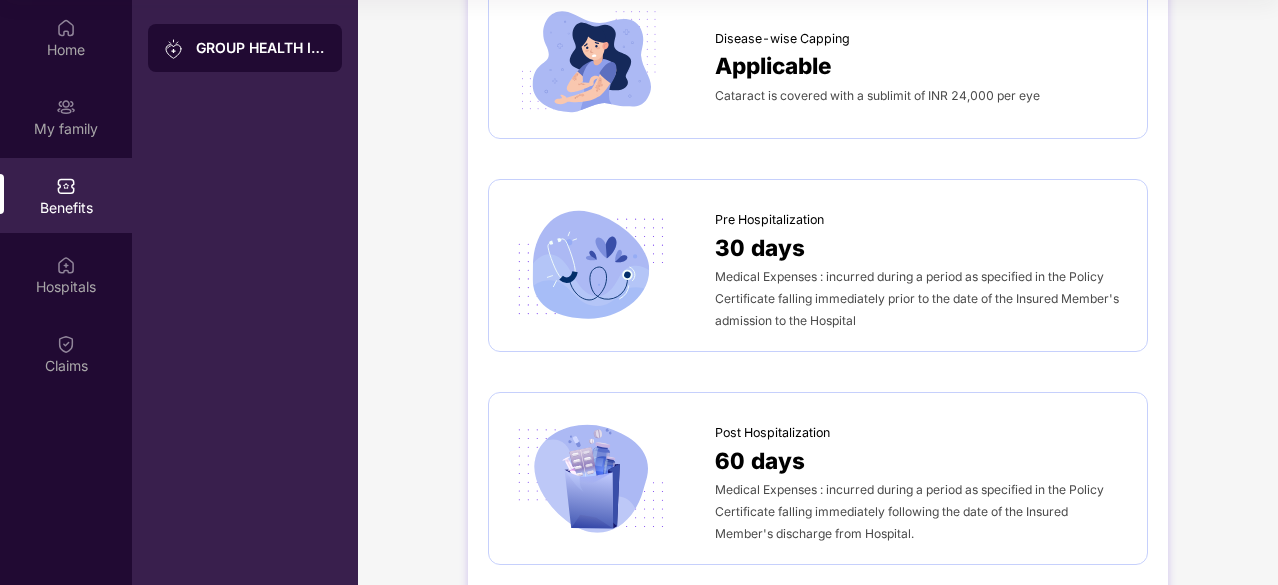 scroll, scrollTop: 1100, scrollLeft: 0, axis: vertical 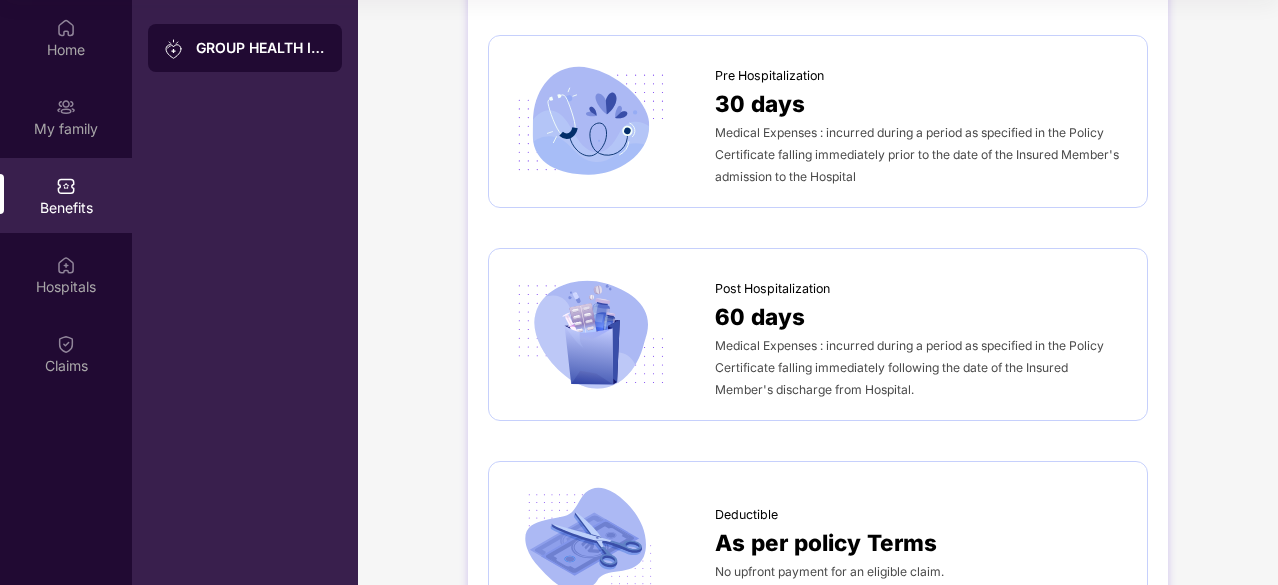 click on "Medical Expenses : incurred during a period as specified in the Policy Certificate falling immediately following the date of the Insured Member's discharge from Hospital." at bounding box center (909, 367) 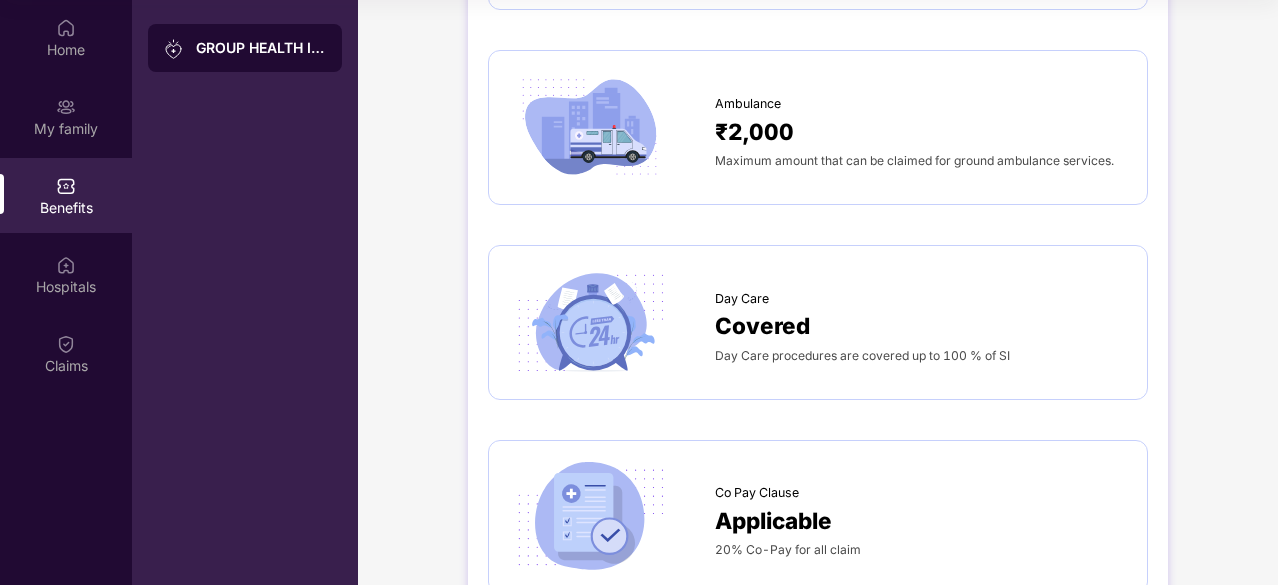 scroll, scrollTop: 1800, scrollLeft: 0, axis: vertical 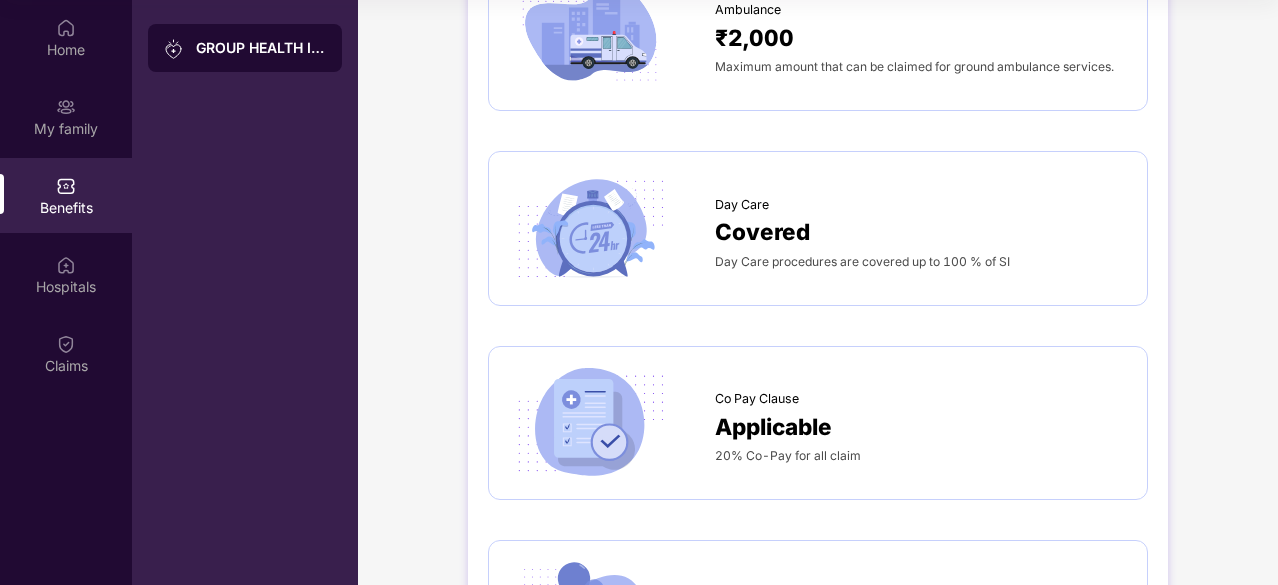 click on "20% Co-Pay for all claim" at bounding box center [921, 455] 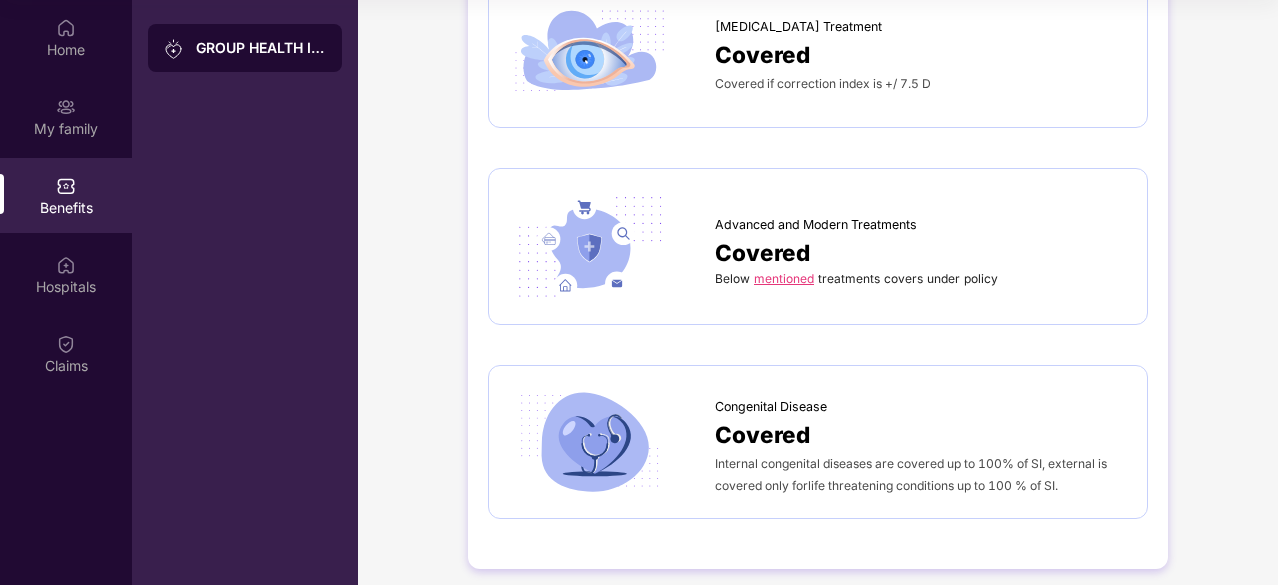 scroll, scrollTop: 2954, scrollLeft: 0, axis: vertical 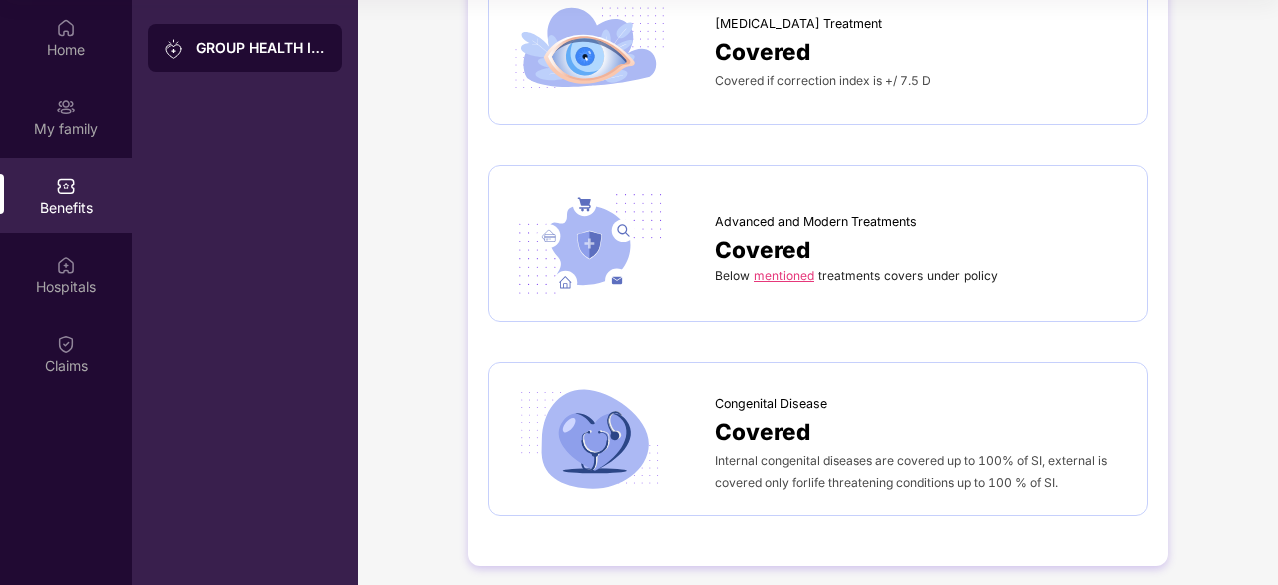 click on "Below mentioned treatments covers under policy" at bounding box center [921, 276] 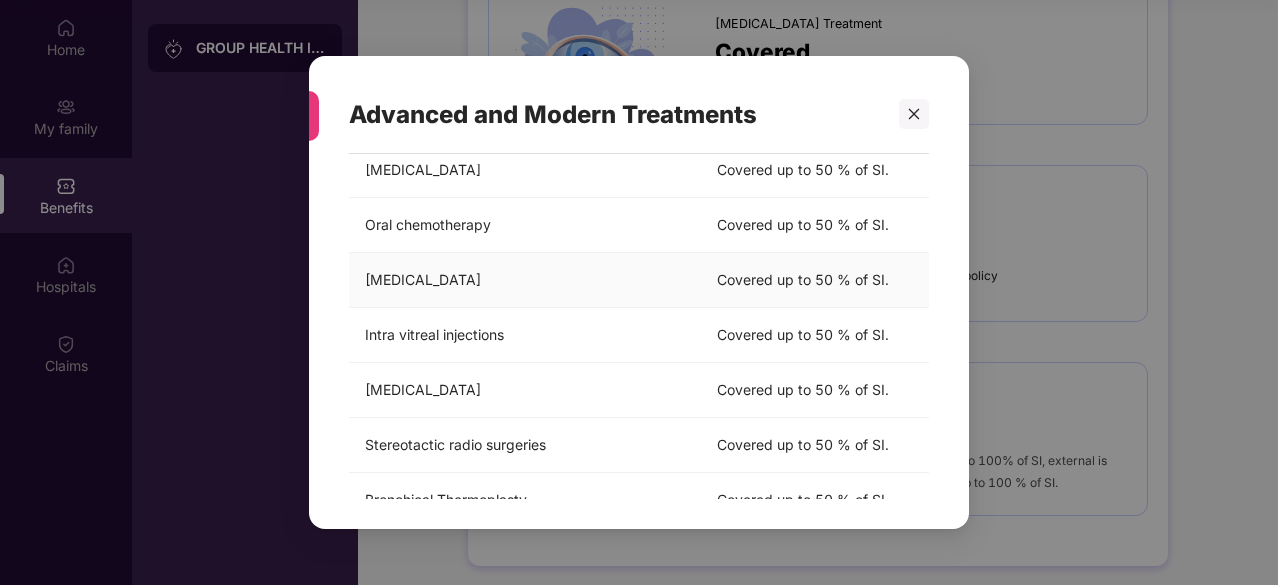 scroll, scrollTop: 206, scrollLeft: 0, axis: vertical 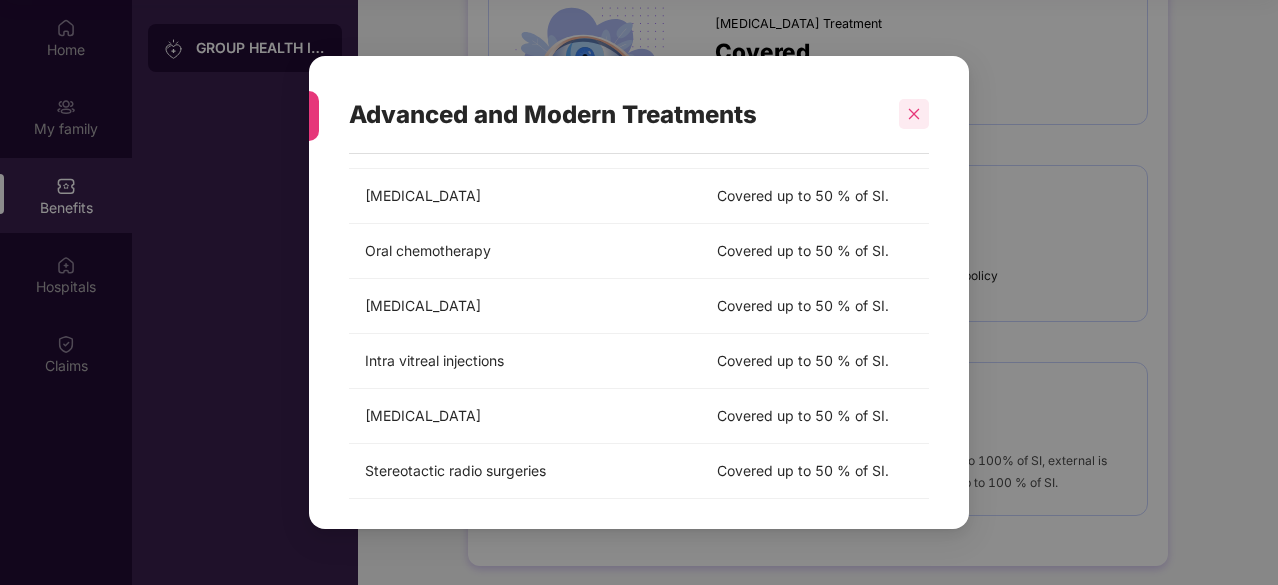 click at bounding box center (914, 114) 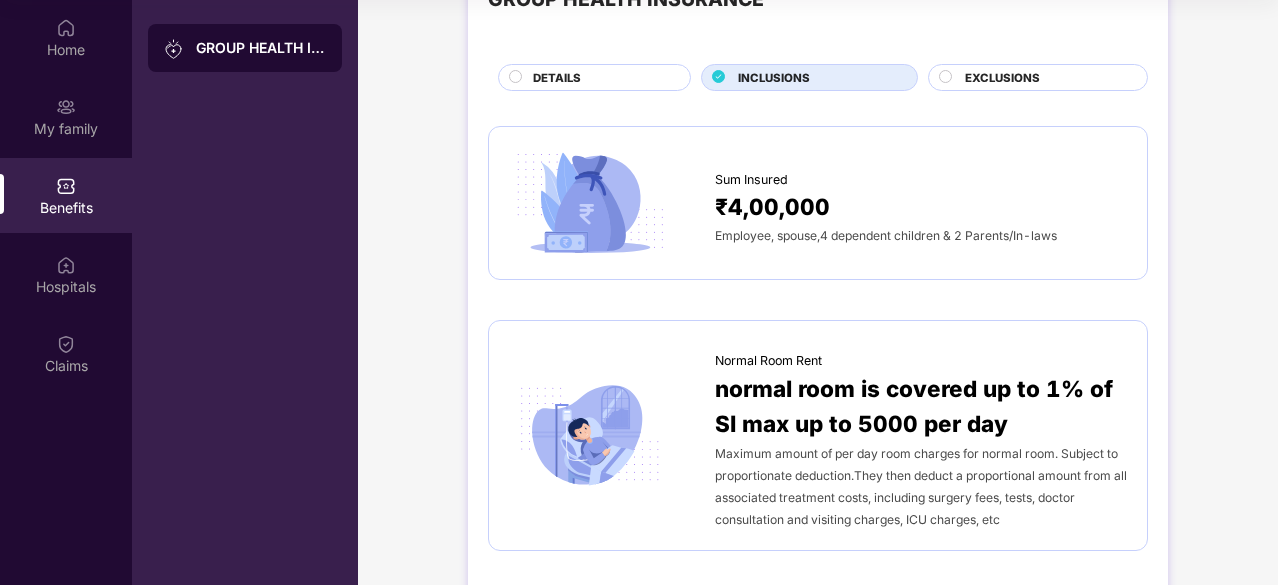 scroll, scrollTop: 0, scrollLeft: 0, axis: both 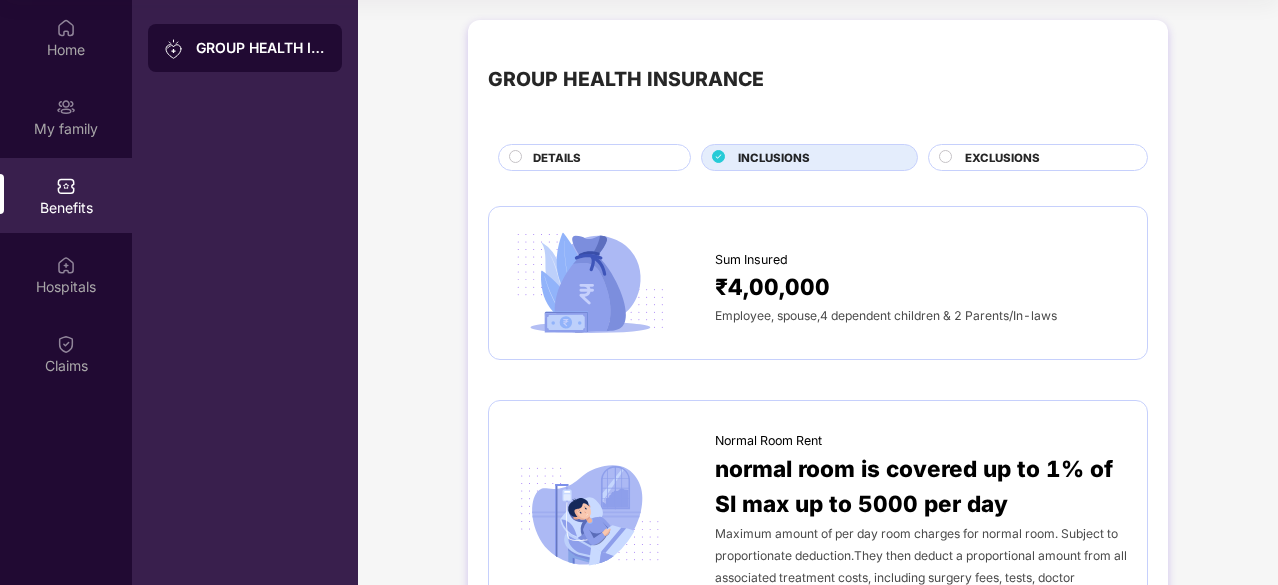 click on "EXCLUSIONS" at bounding box center (1002, 158) 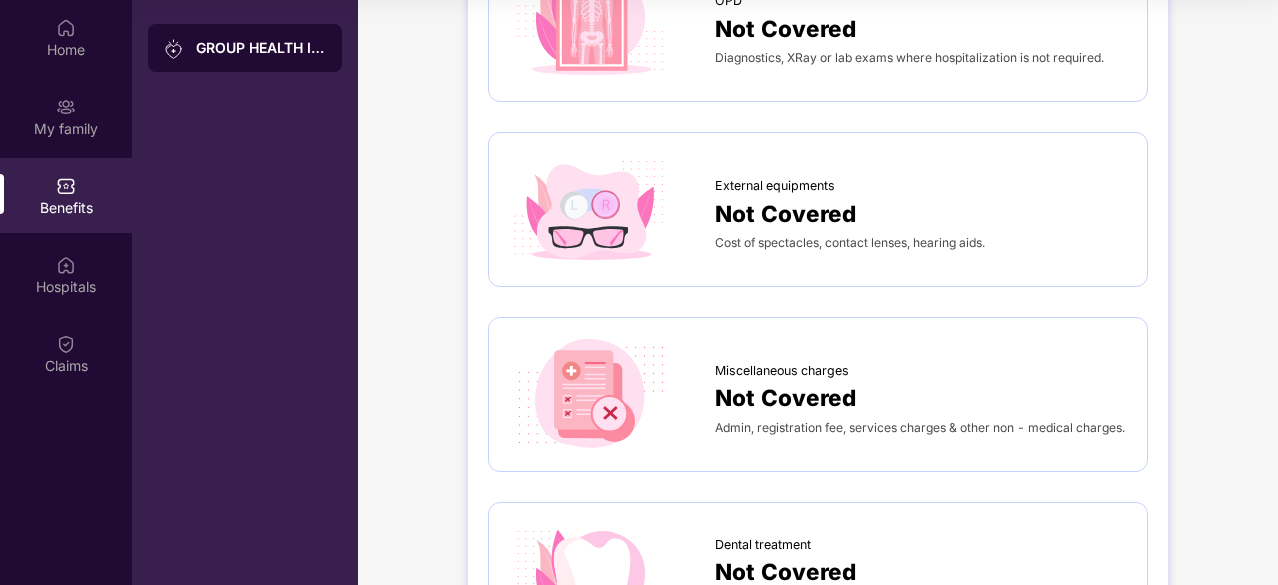 scroll, scrollTop: 200, scrollLeft: 0, axis: vertical 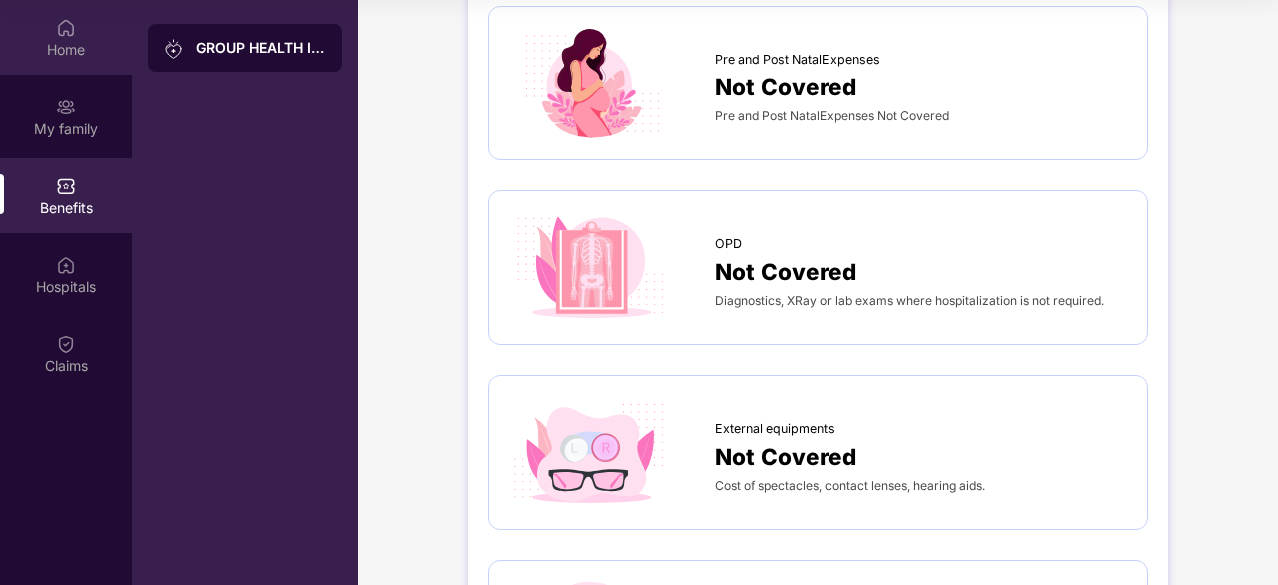 click on "Home" at bounding box center (66, 50) 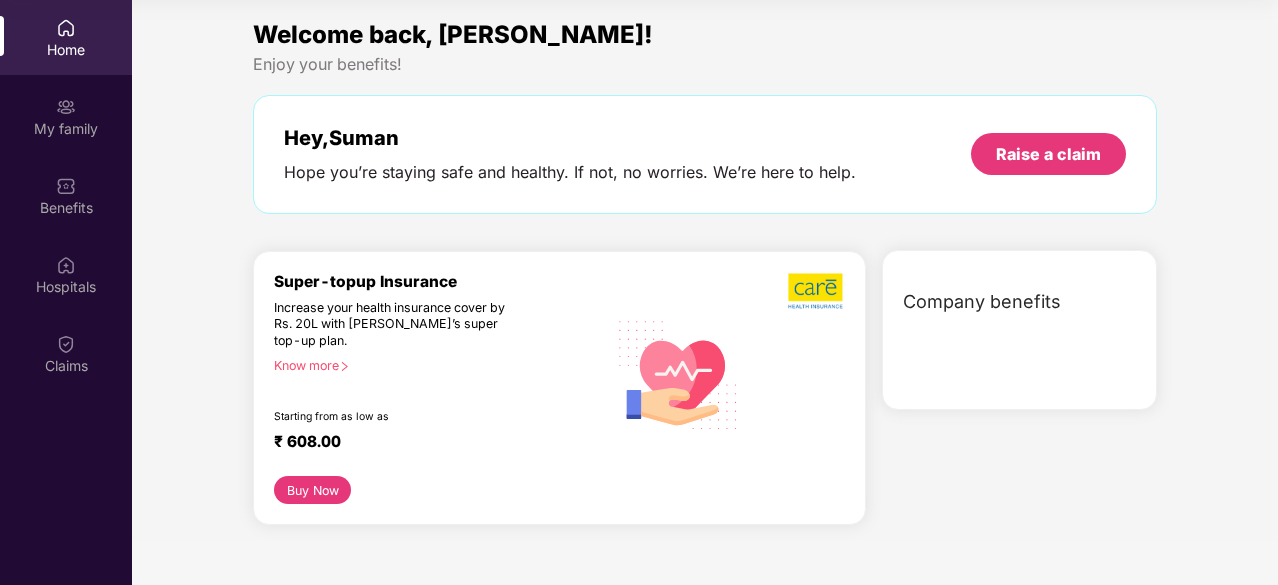 scroll, scrollTop: 0, scrollLeft: 0, axis: both 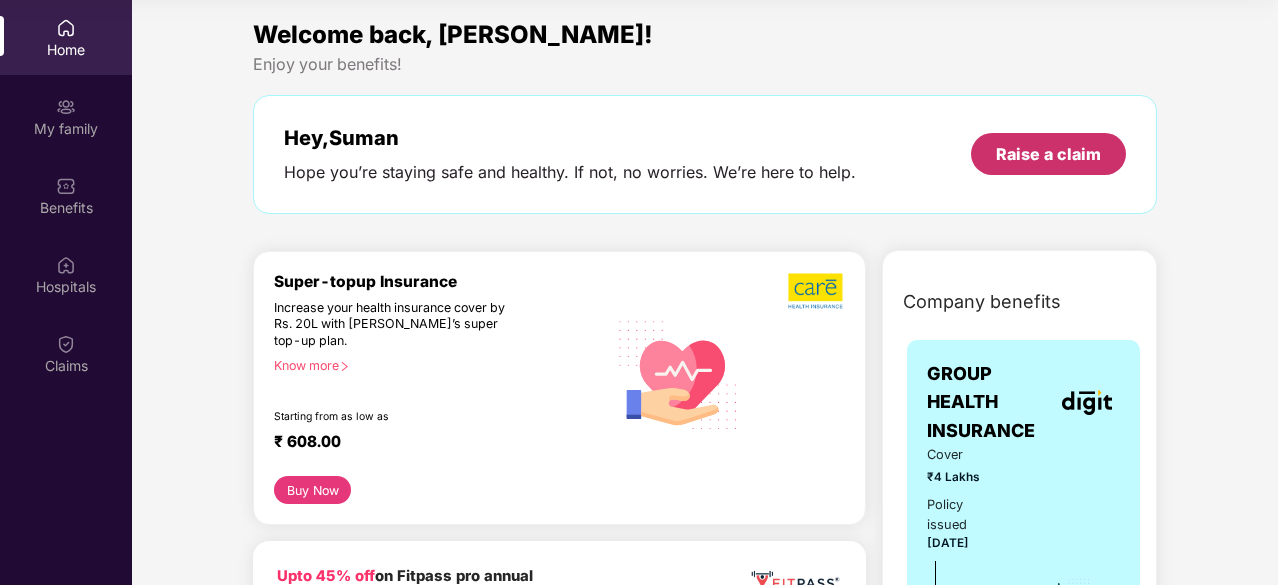 click on "Raise a claim" at bounding box center (1048, 154) 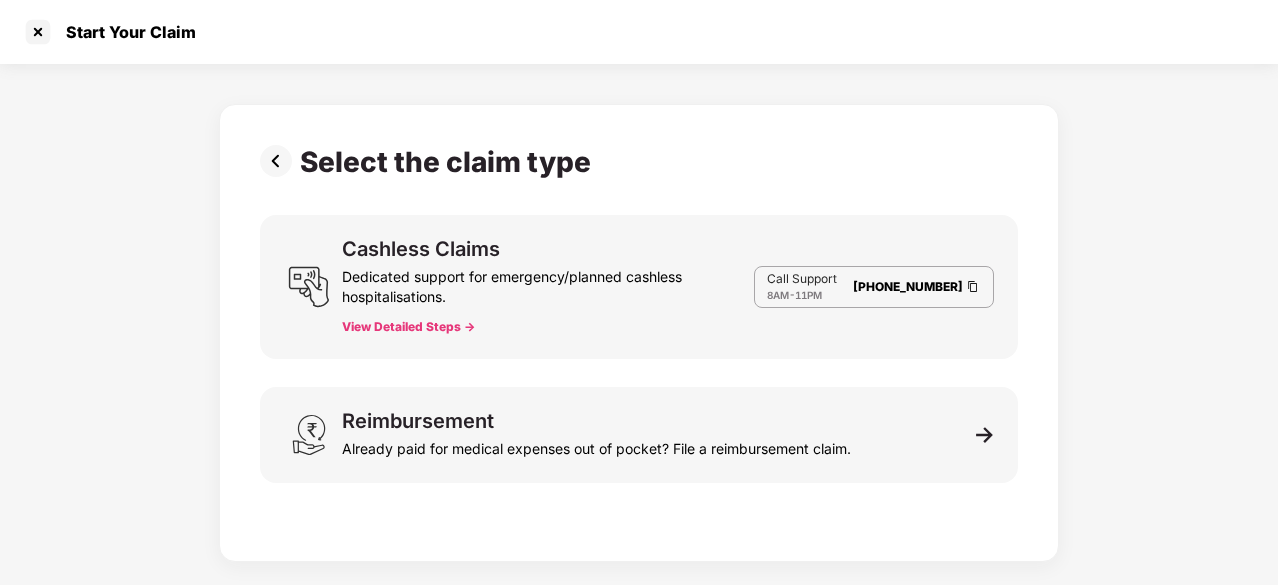 scroll, scrollTop: 48, scrollLeft: 0, axis: vertical 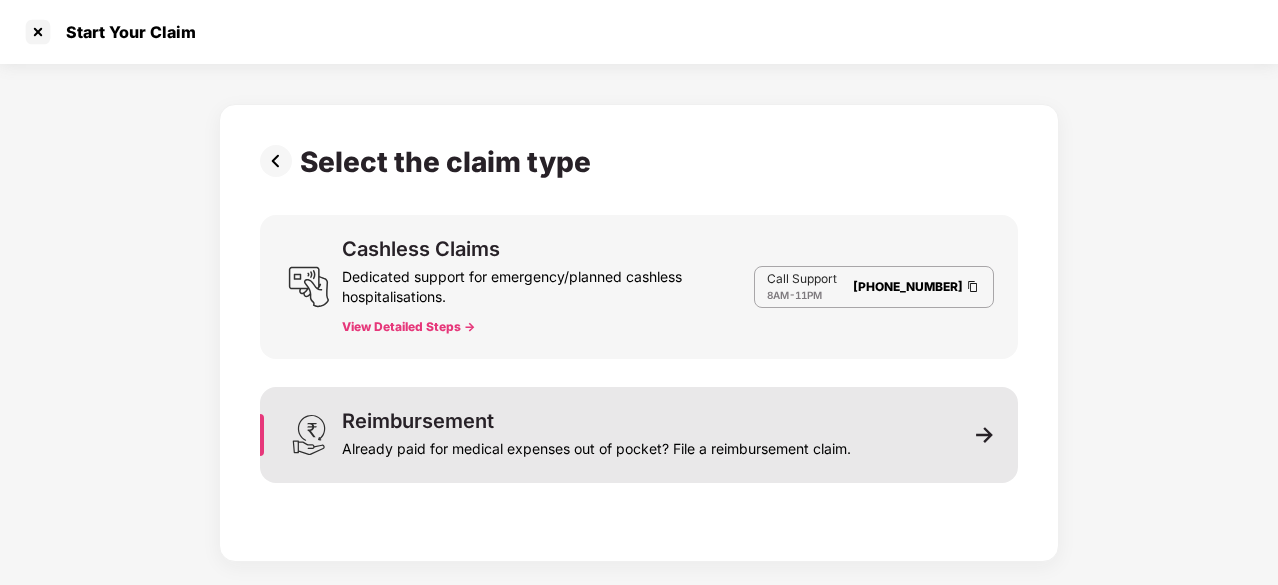 click on "Reimbursement Already paid for medical expenses out of pocket? File a reimbursement claim." at bounding box center [639, 435] 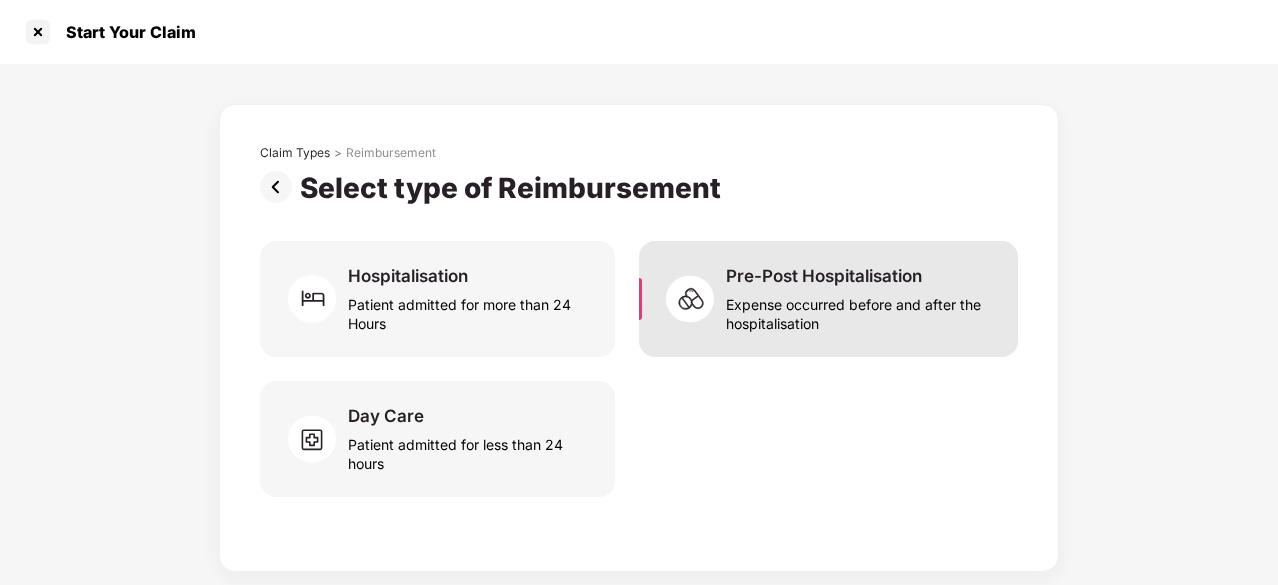 click on "Pre-Post Hospitalisation Expense occurred before and after the hospitalisation" at bounding box center (828, 299) 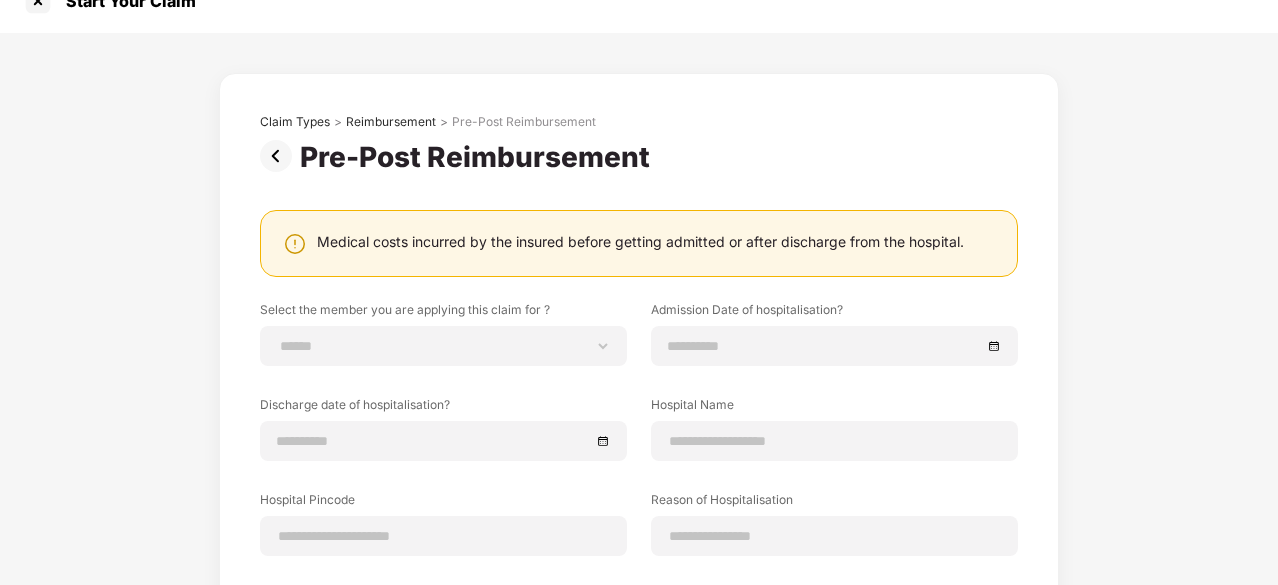 scroll, scrollTop: 20, scrollLeft: 0, axis: vertical 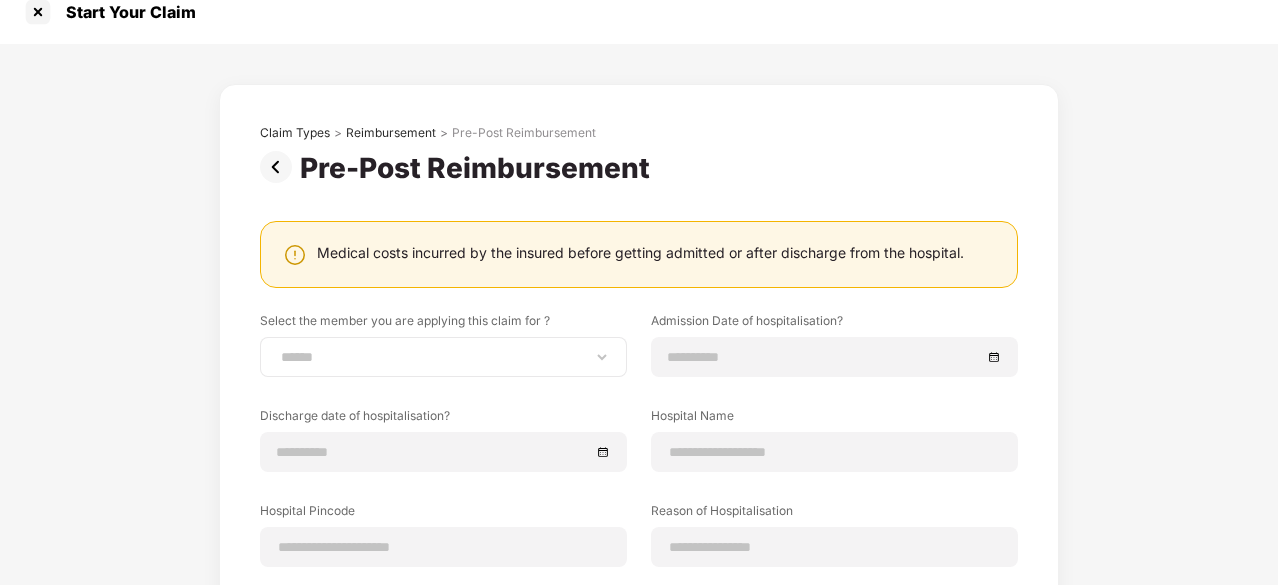 click on "**********" at bounding box center [443, 357] 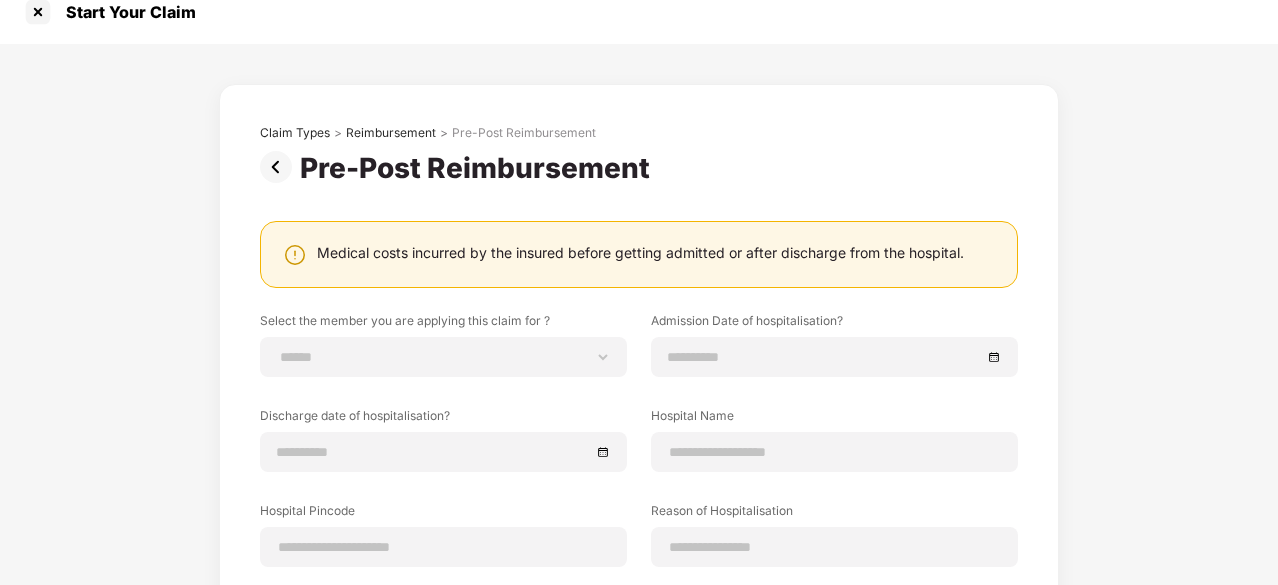 click on "Medical costs incurred by the insured before getting admitted or after discharge from the hospital." at bounding box center (639, 254) 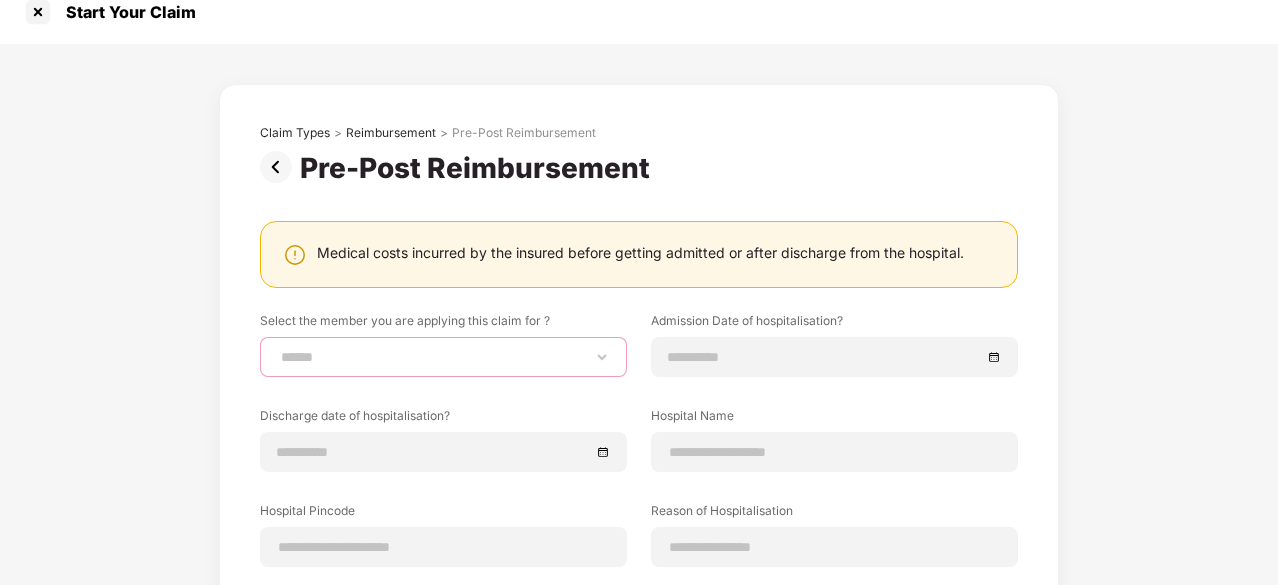 click on "**********" at bounding box center [443, 357] 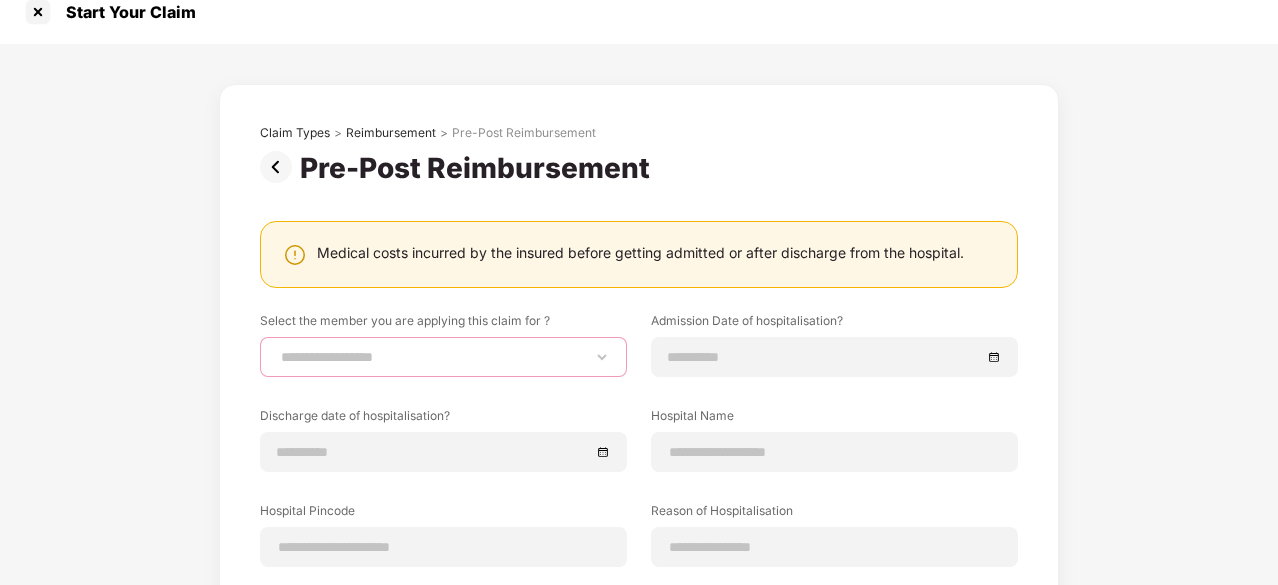 click on "**********" at bounding box center [443, 357] 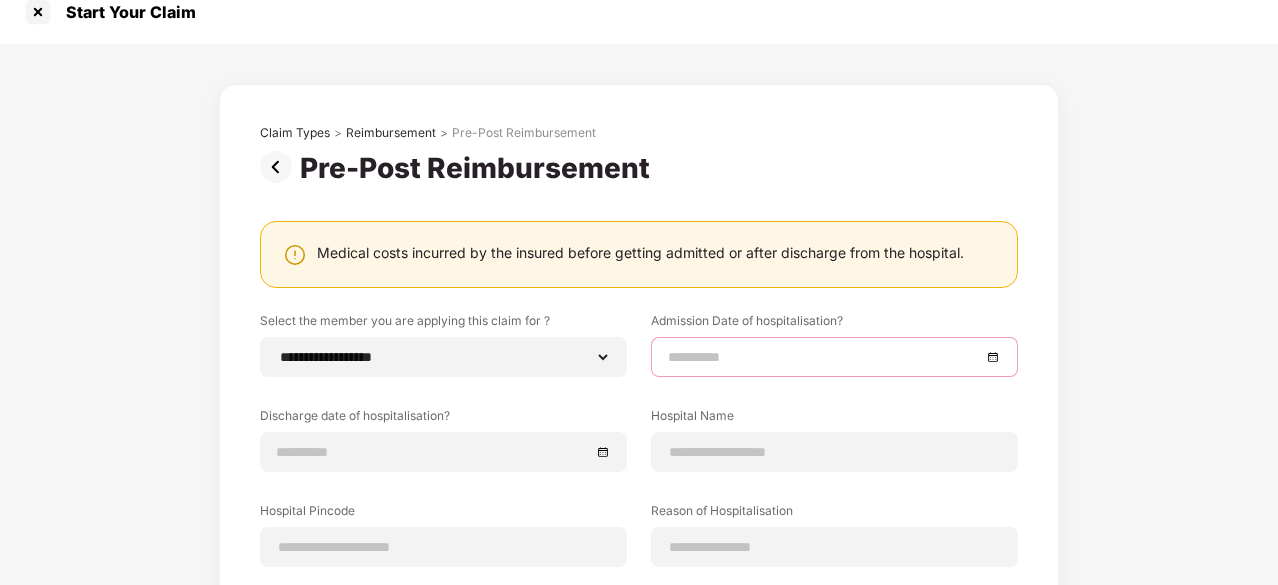 click at bounding box center (824, 357) 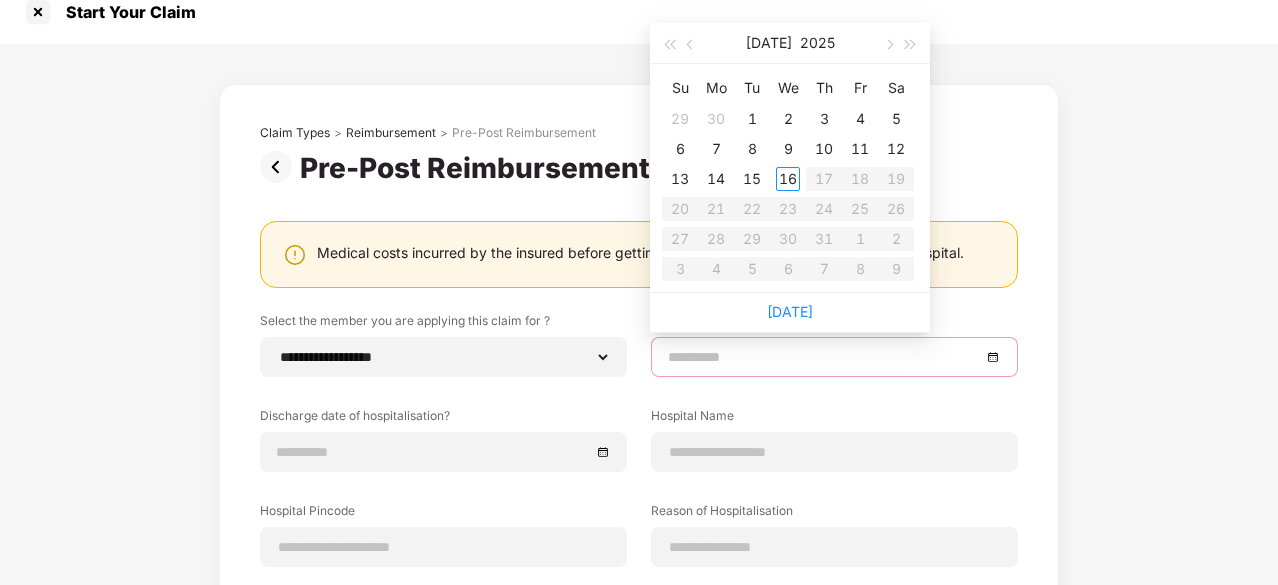 click on "Admission Date of hospitalisation?" at bounding box center [834, 344] 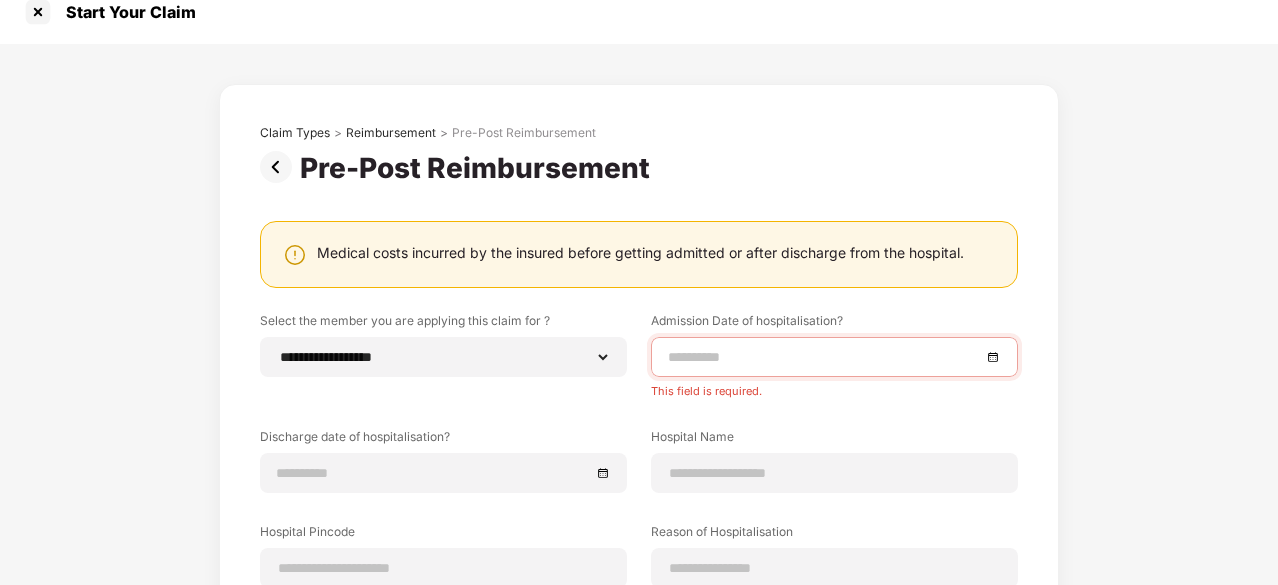 click at bounding box center (834, 357) 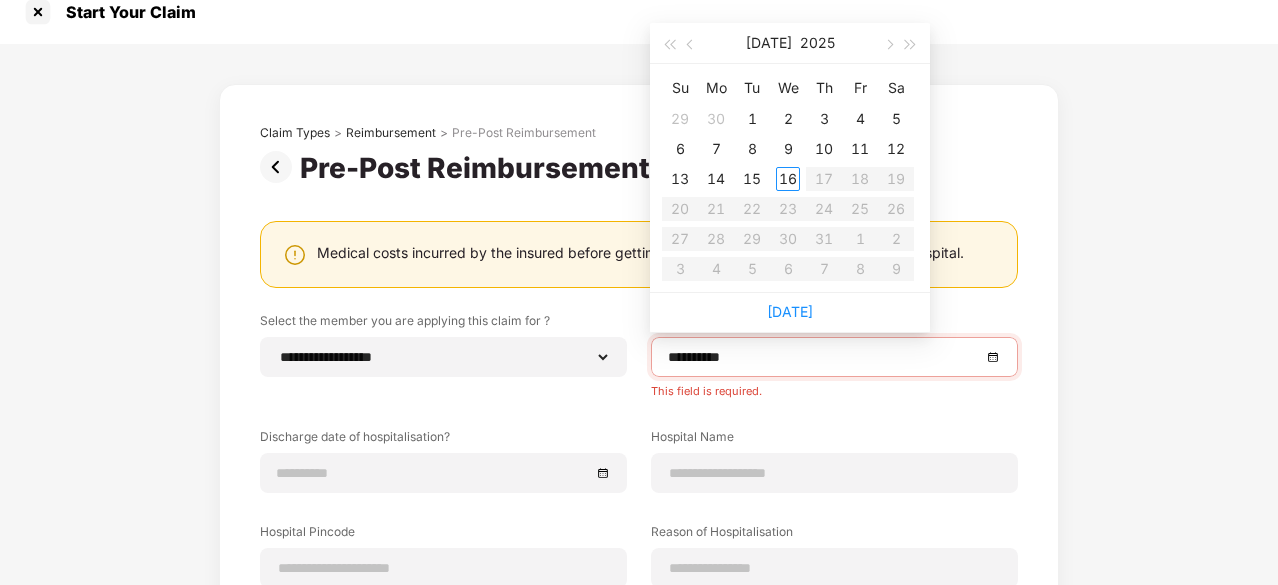 type on "**********" 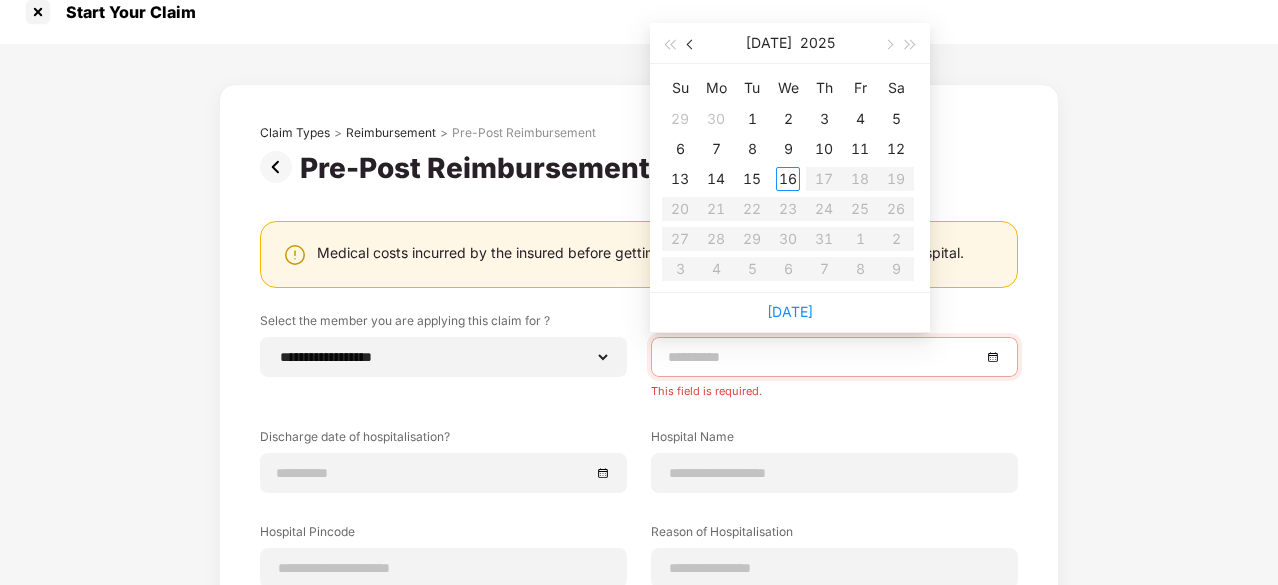click at bounding box center [691, 43] 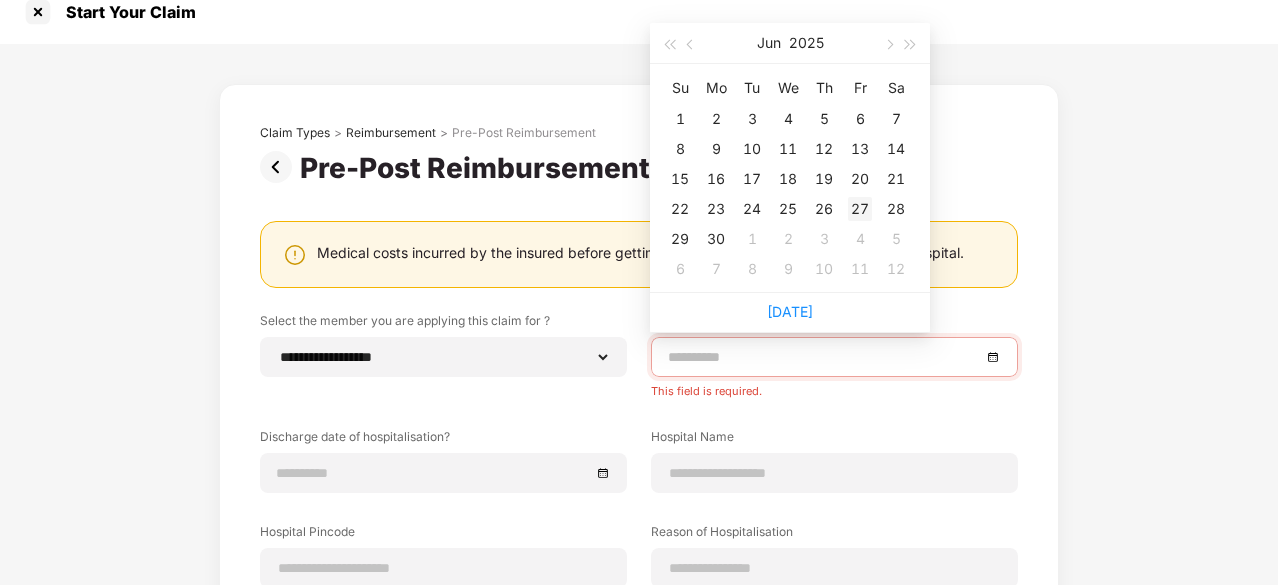 type on "**********" 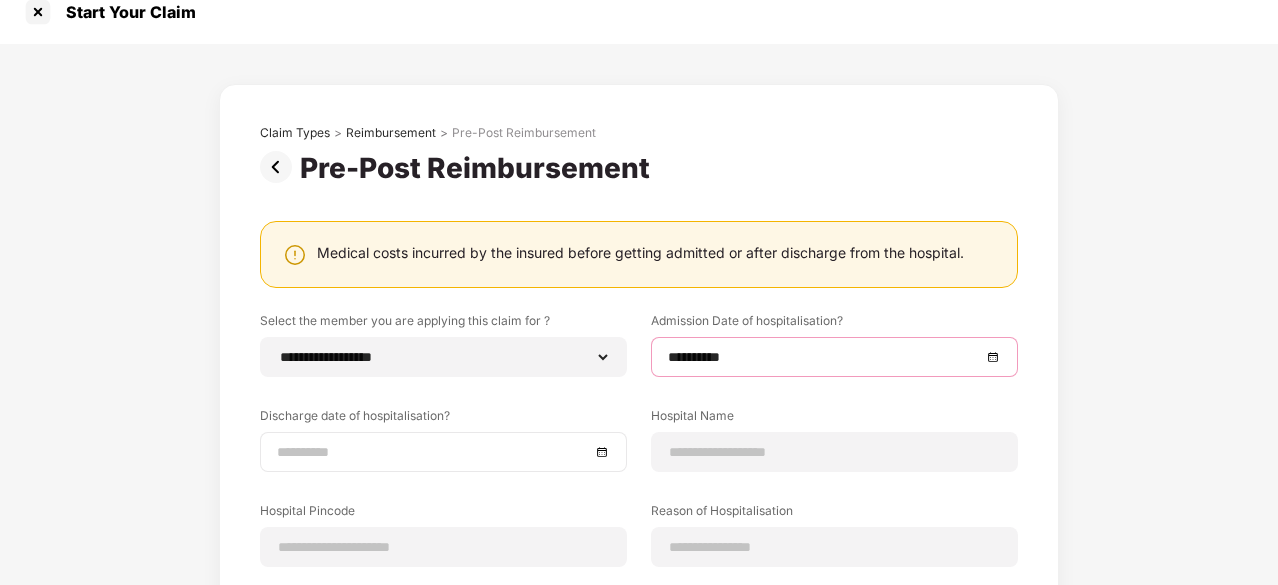click at bounding box center [443, 452] 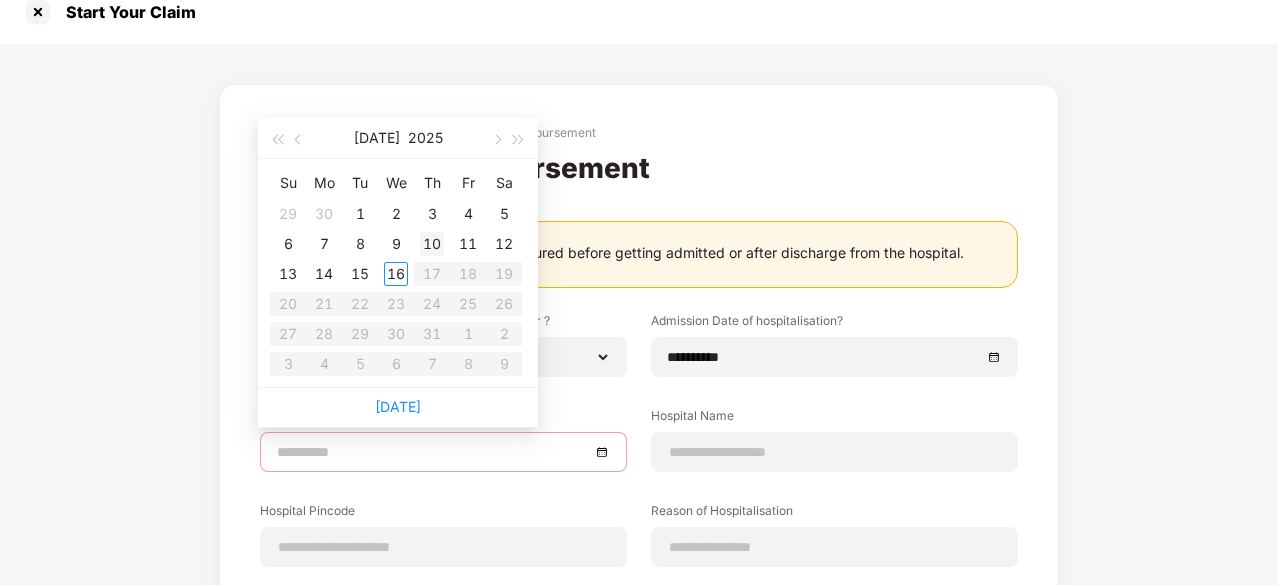 type on "**********" 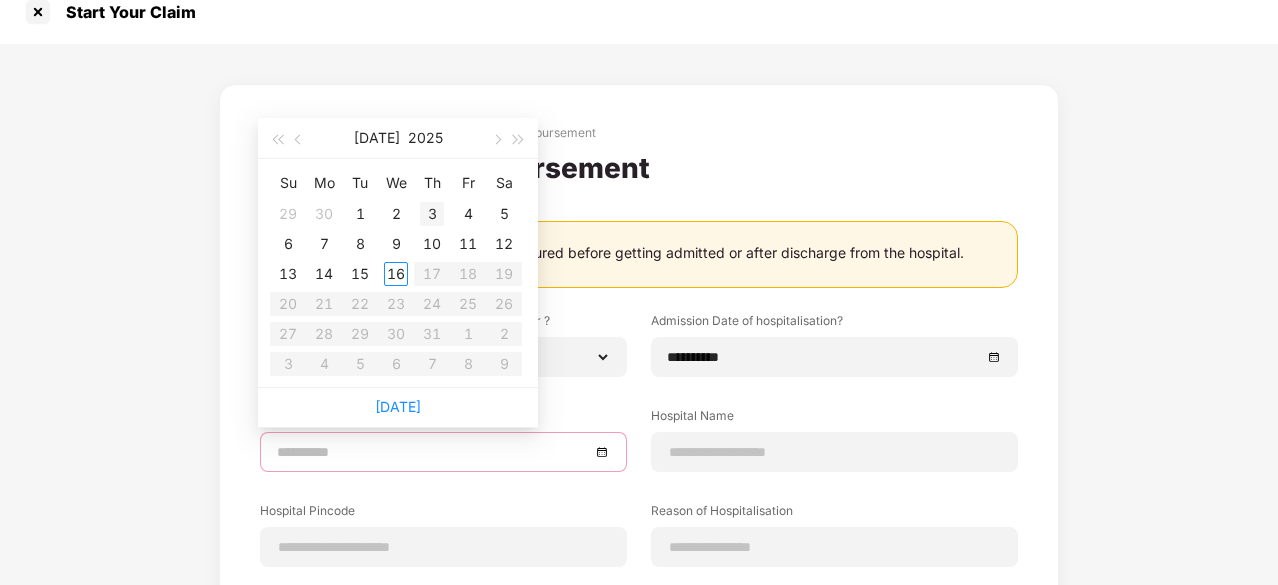 type on "**********" 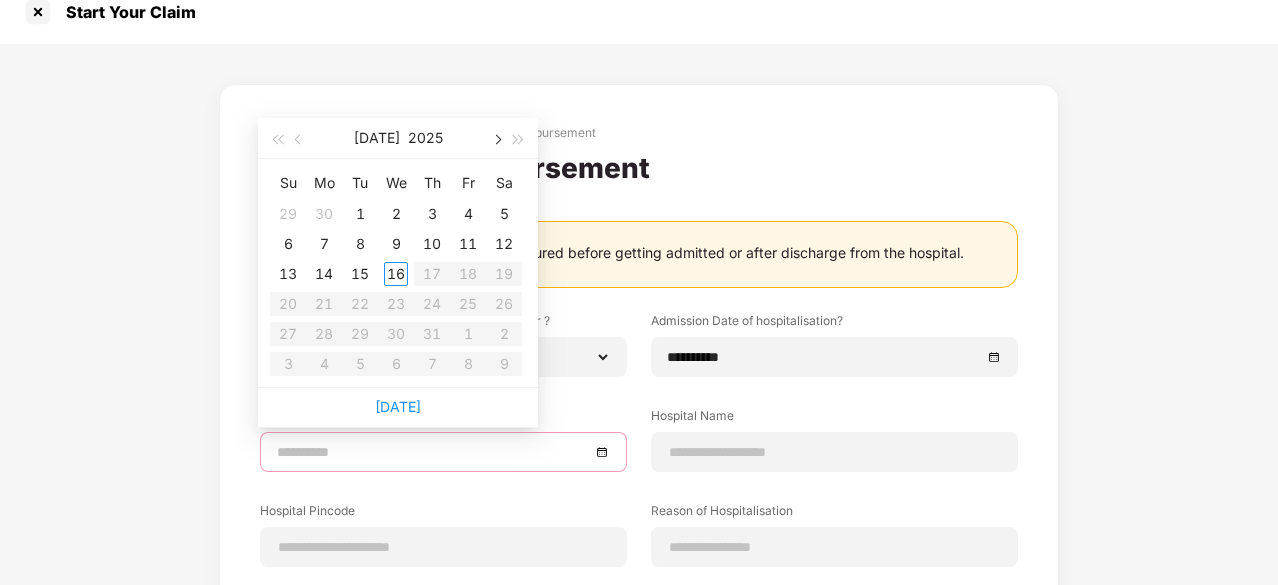 click at bounding box center (496, 138) 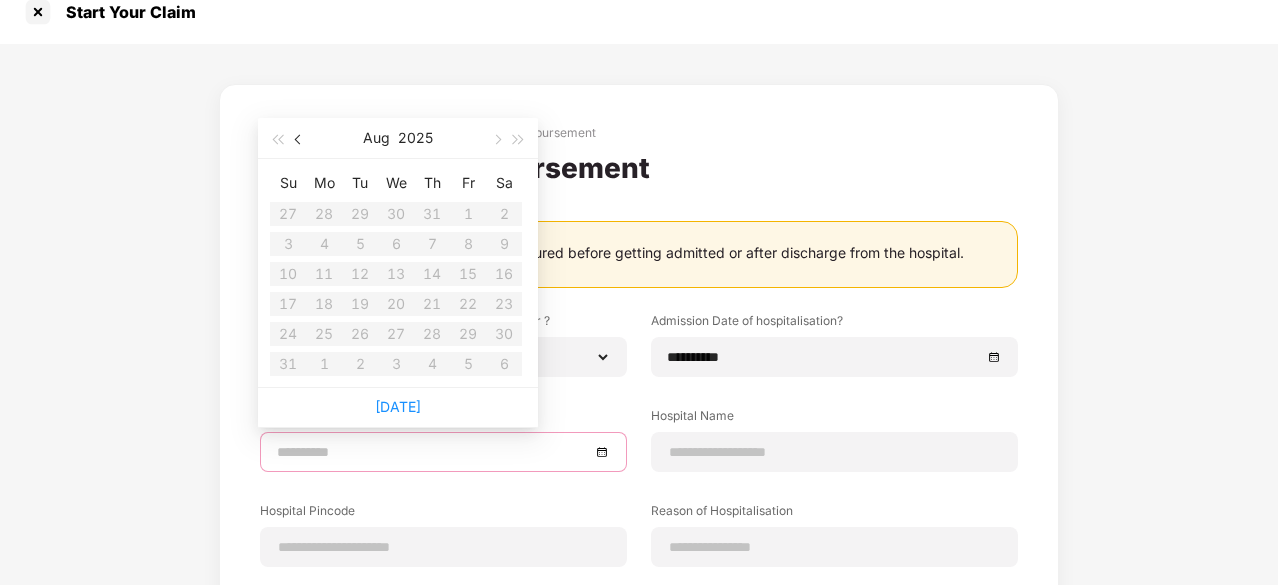 click at bounding box center (299, 138) 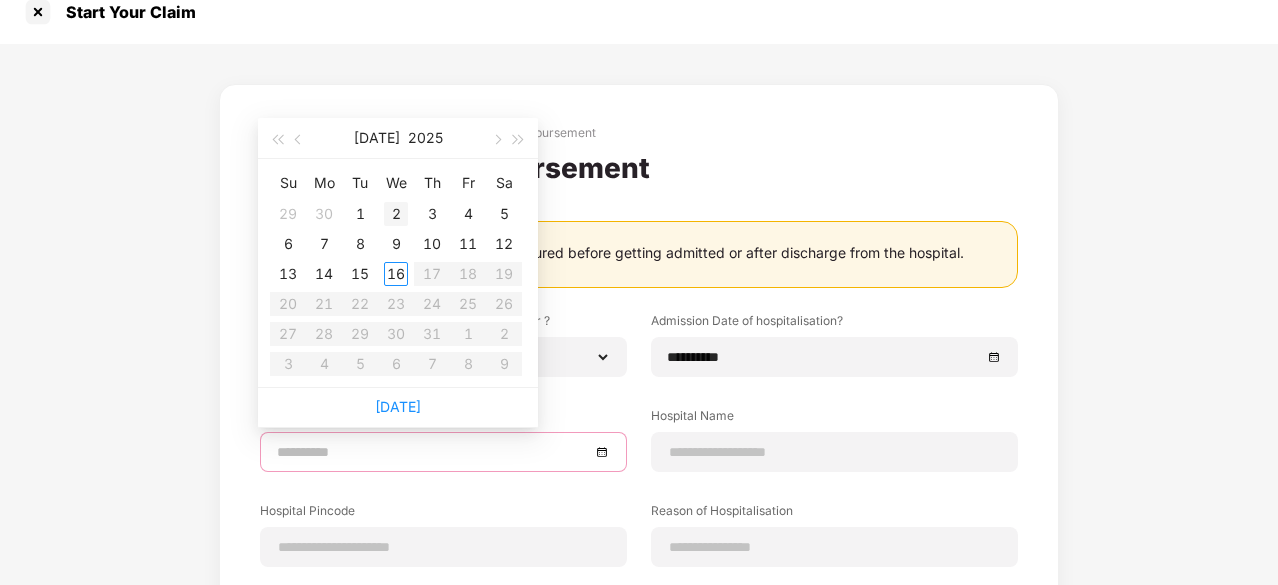 type on "**********" 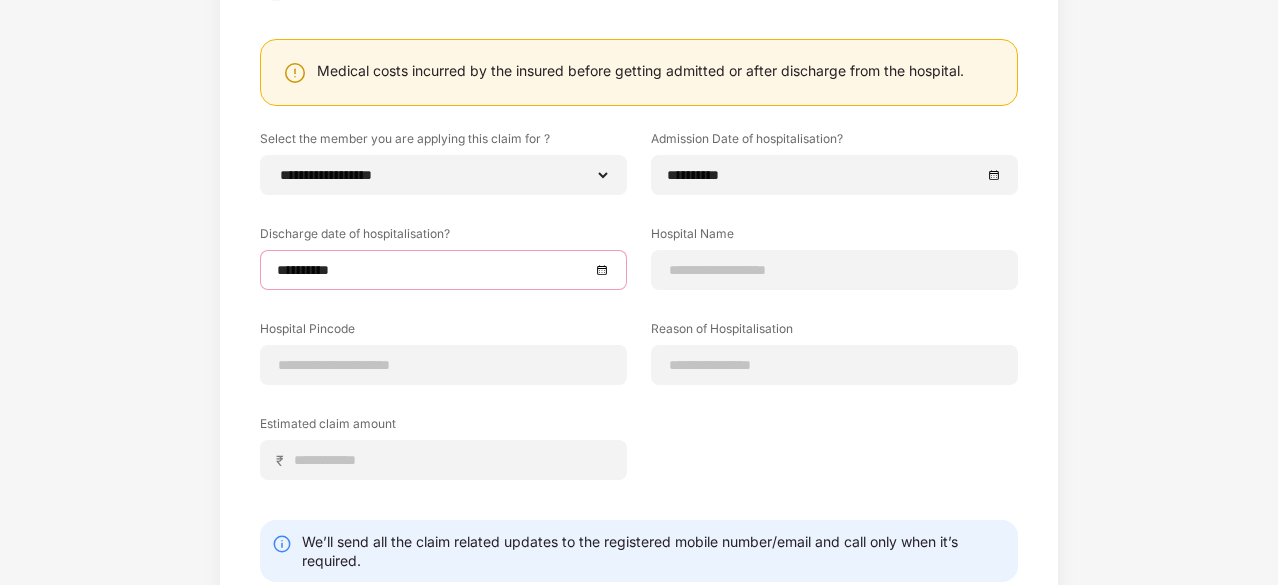 scroll, scrollTop: 220, scrollLeft: 0, axis: vertical 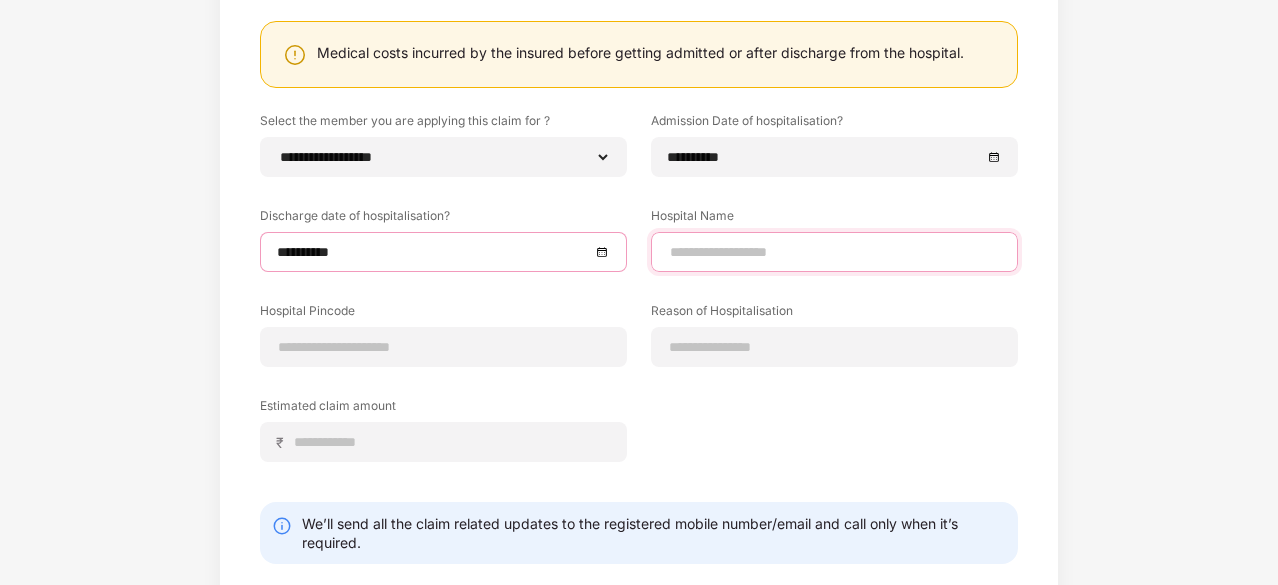 click at bounding box center (834, 252) 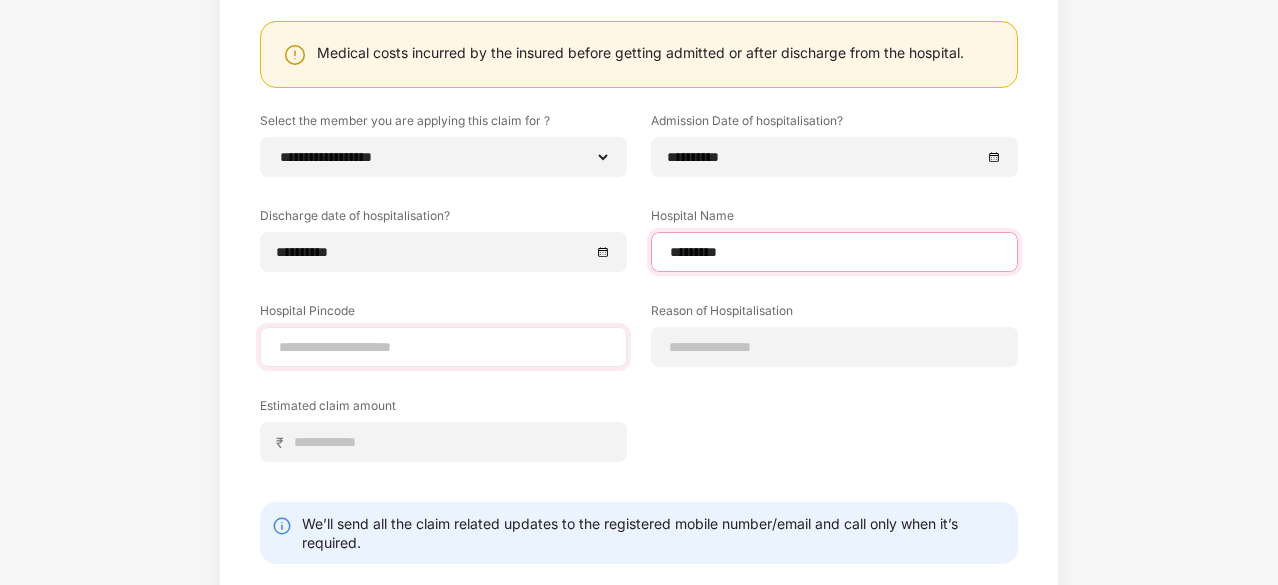 type on "********" 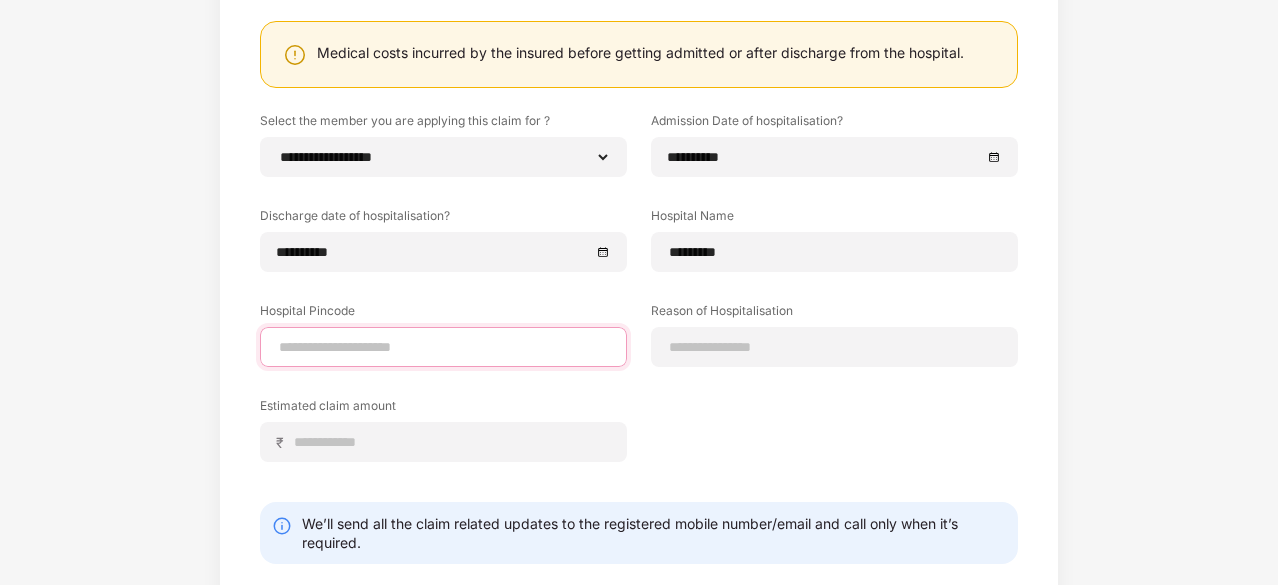 click at bounding box center (443, 347) 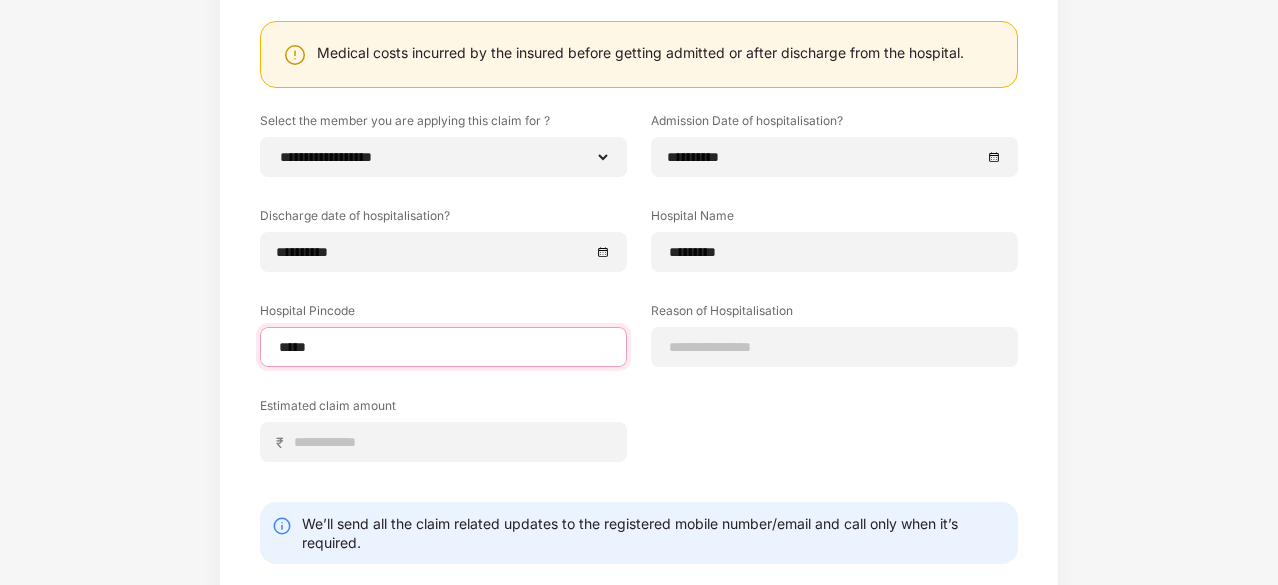 type on "******" 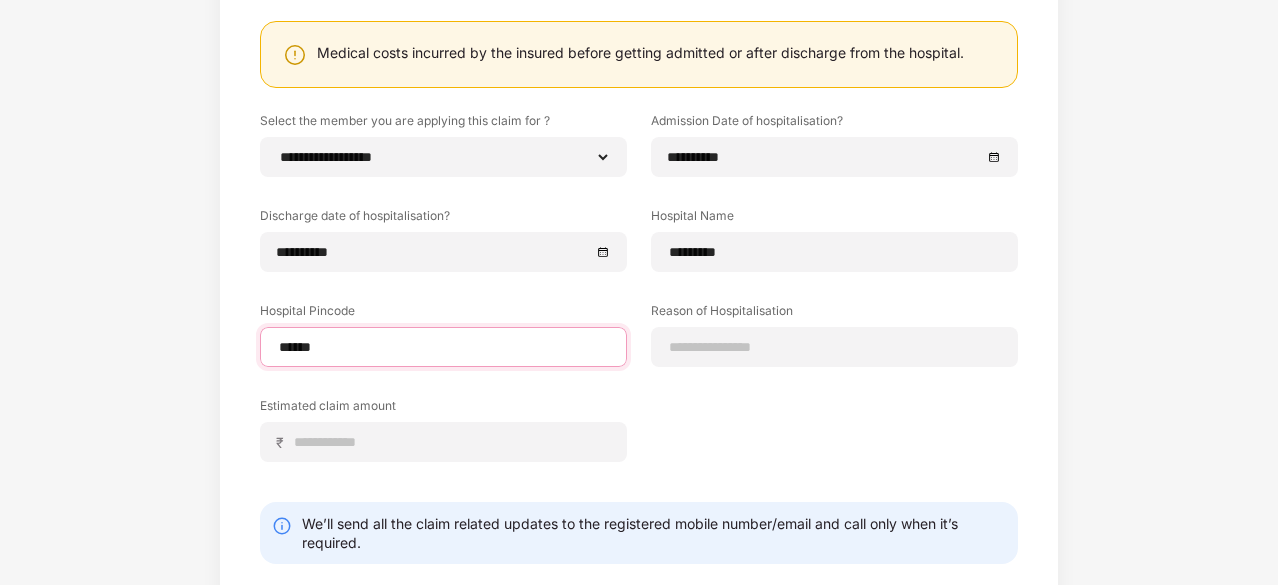 select on "**********" 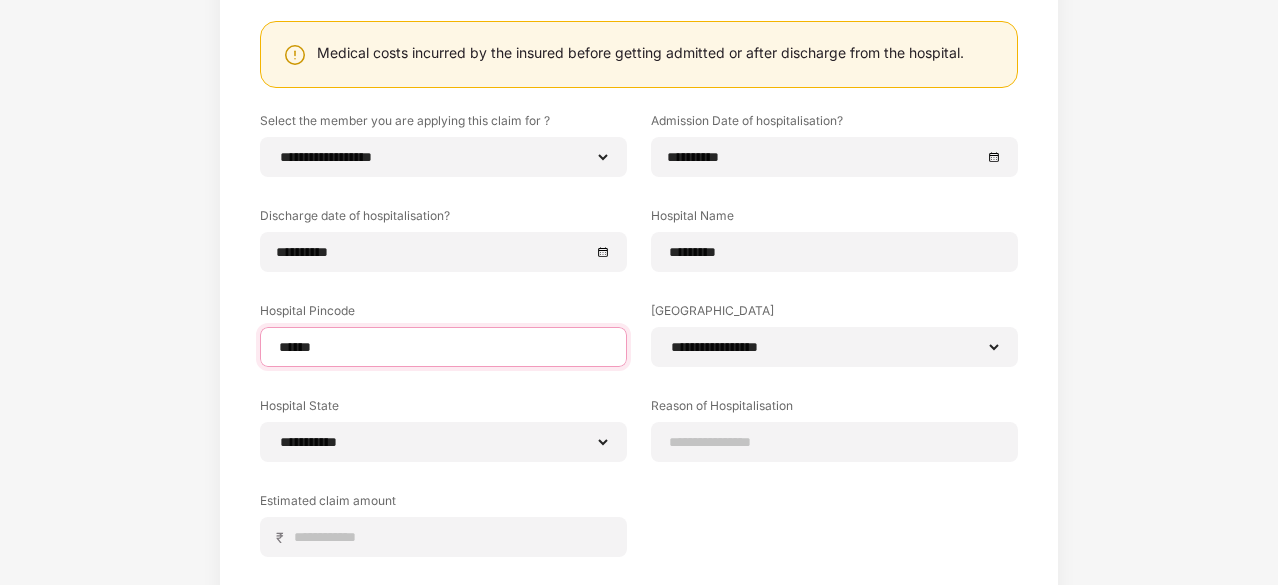 type on "******" 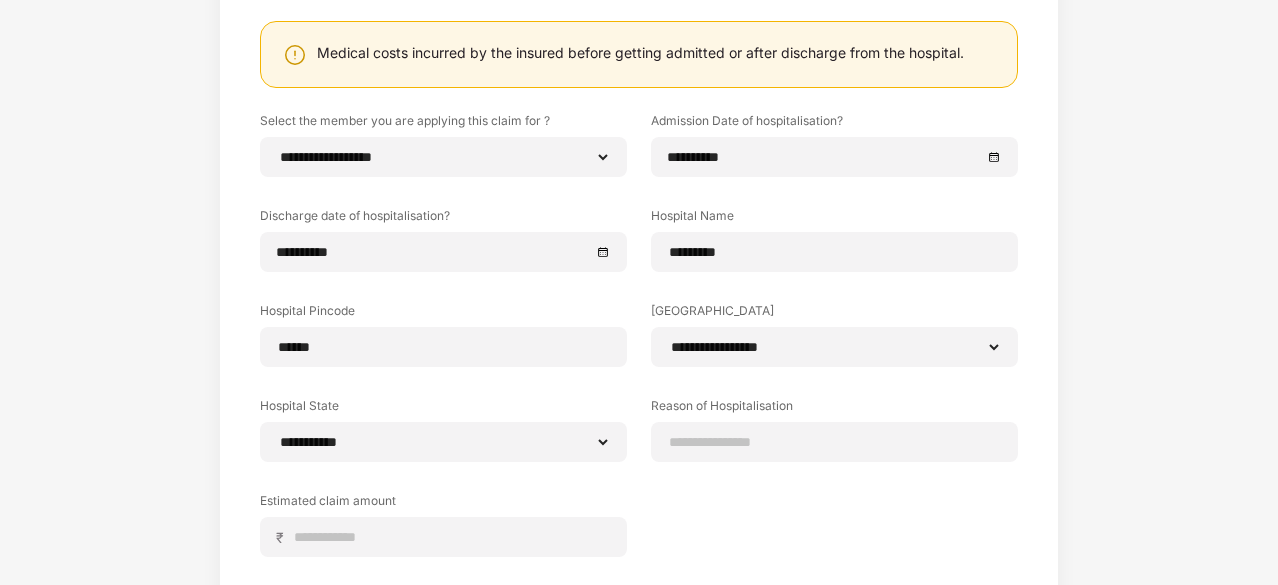 click on "**********" at bounding box center [639, 349] 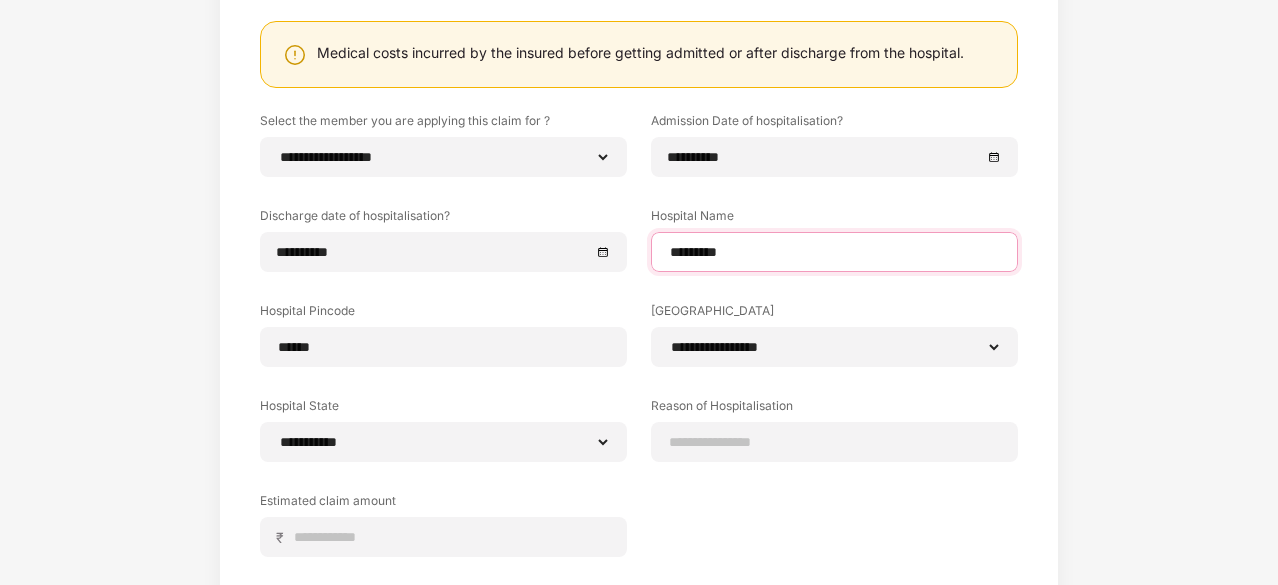 click on "********" at bounding box center [834, 252] 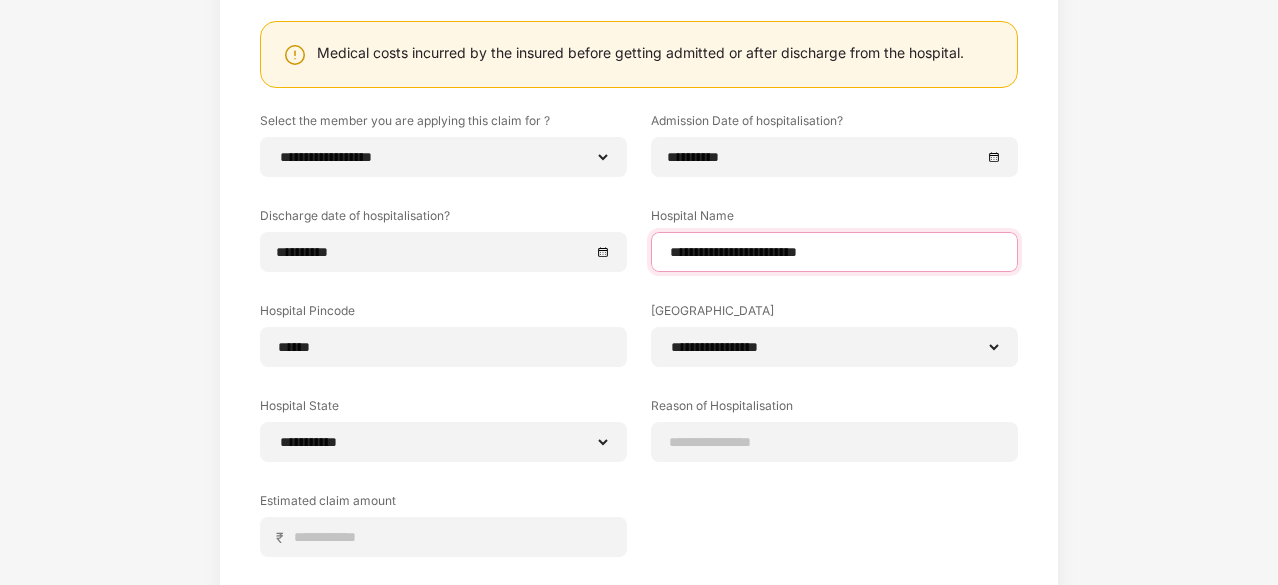drag, startPoint x: 852, startPoint y: 253, endPoint x: 469, endPoint y: 225, distance: 384.02213 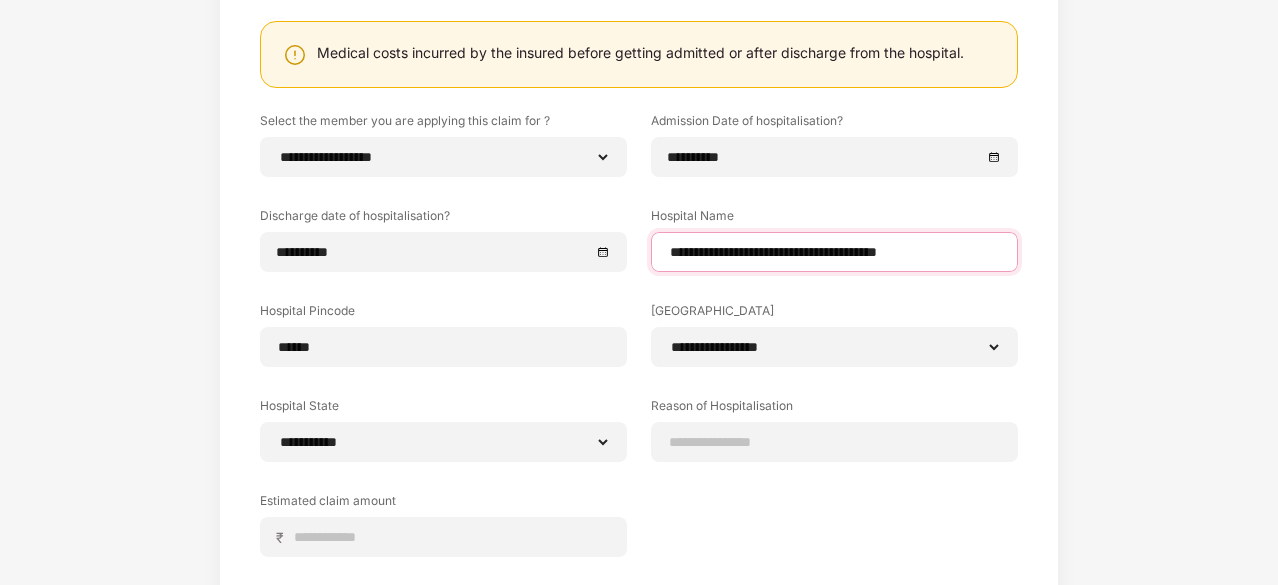 click on "**********" at bounding box center (834, 252) 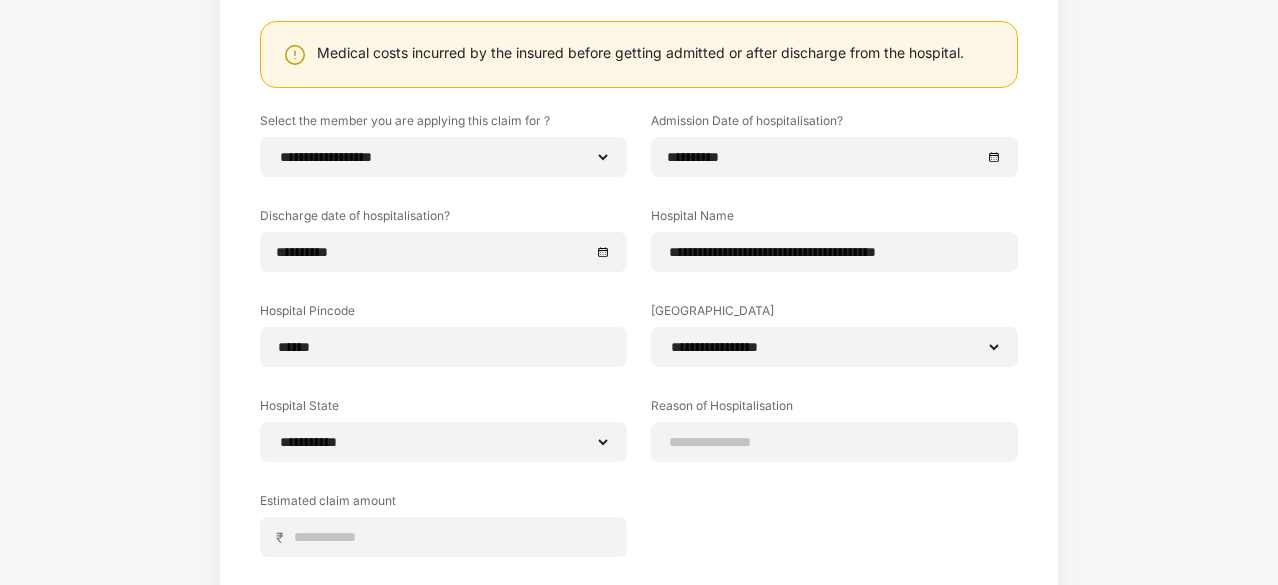 click on "**********" at bounding box center (639, 313) 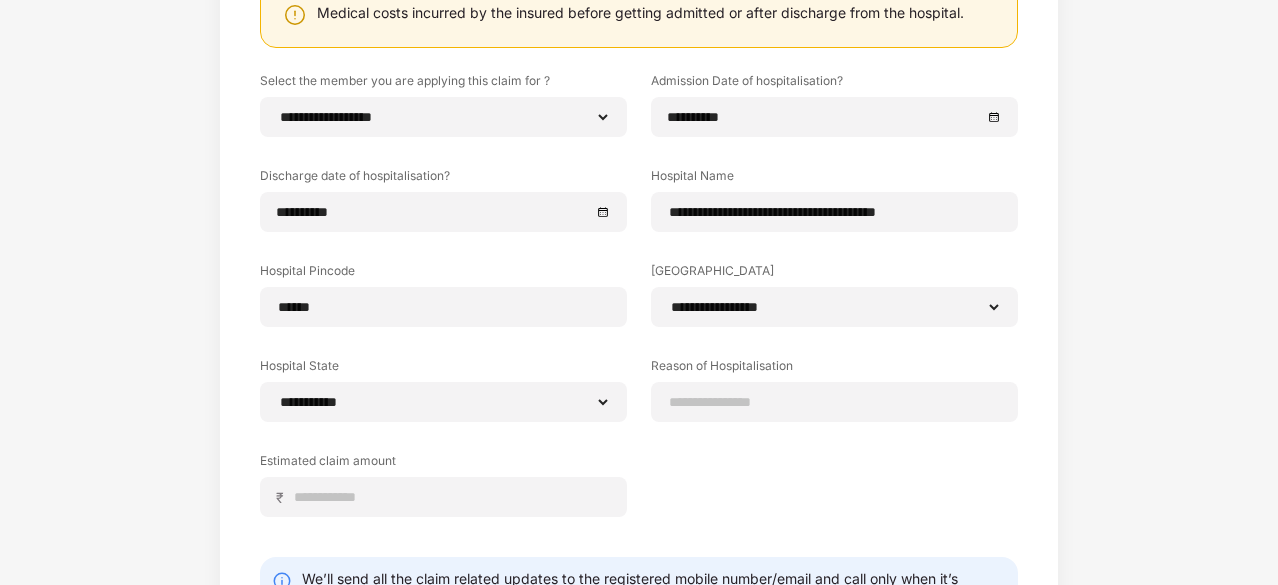 scroll, scrollTop: 320, scrollLeft: 0, axis: vertical 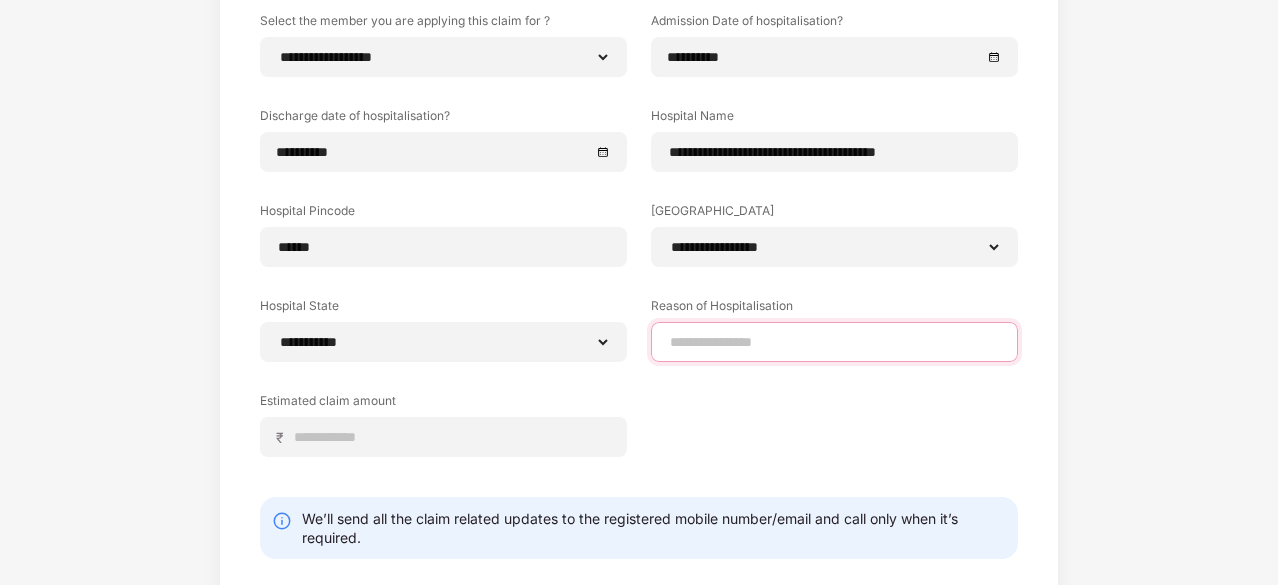 click at bounding box center [834, 342] 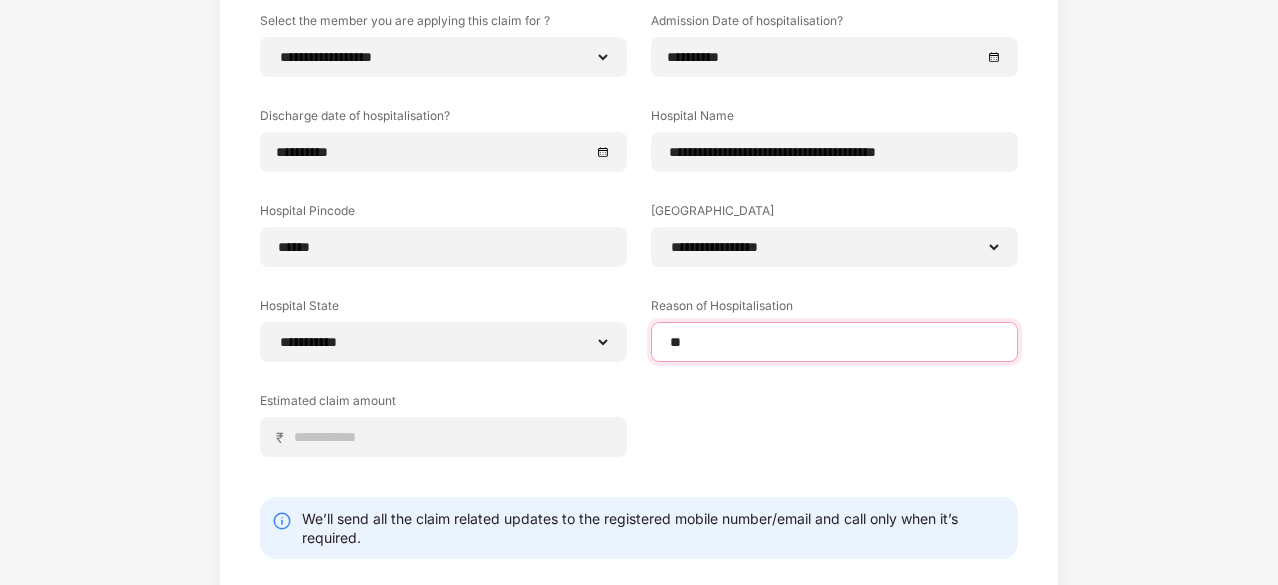 type on "*" 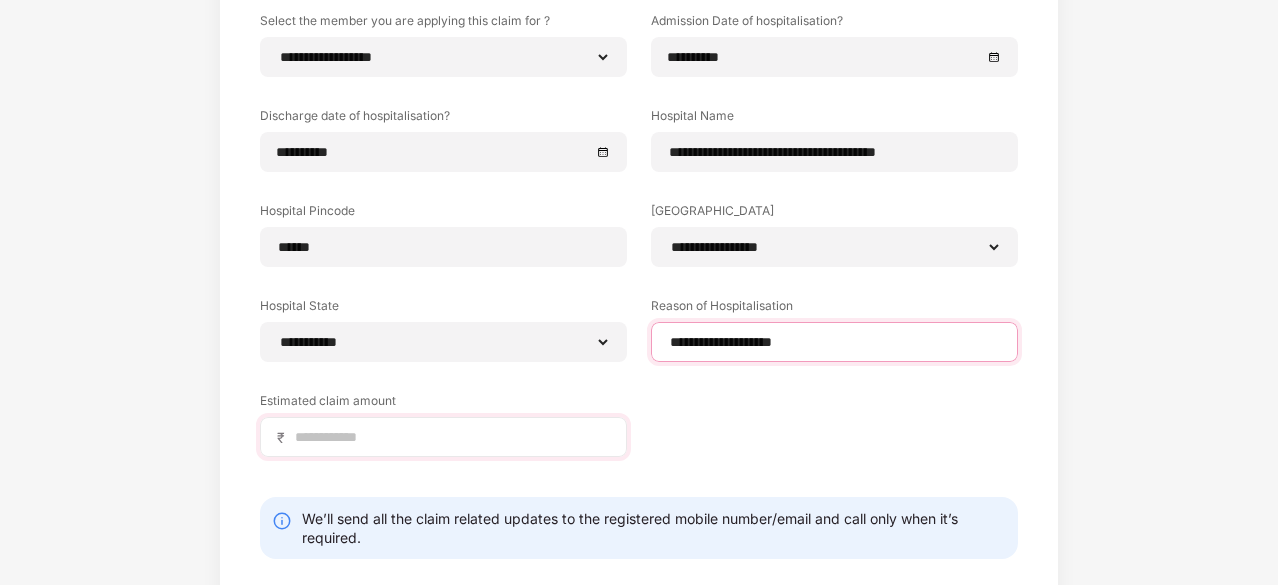 type on "**********" 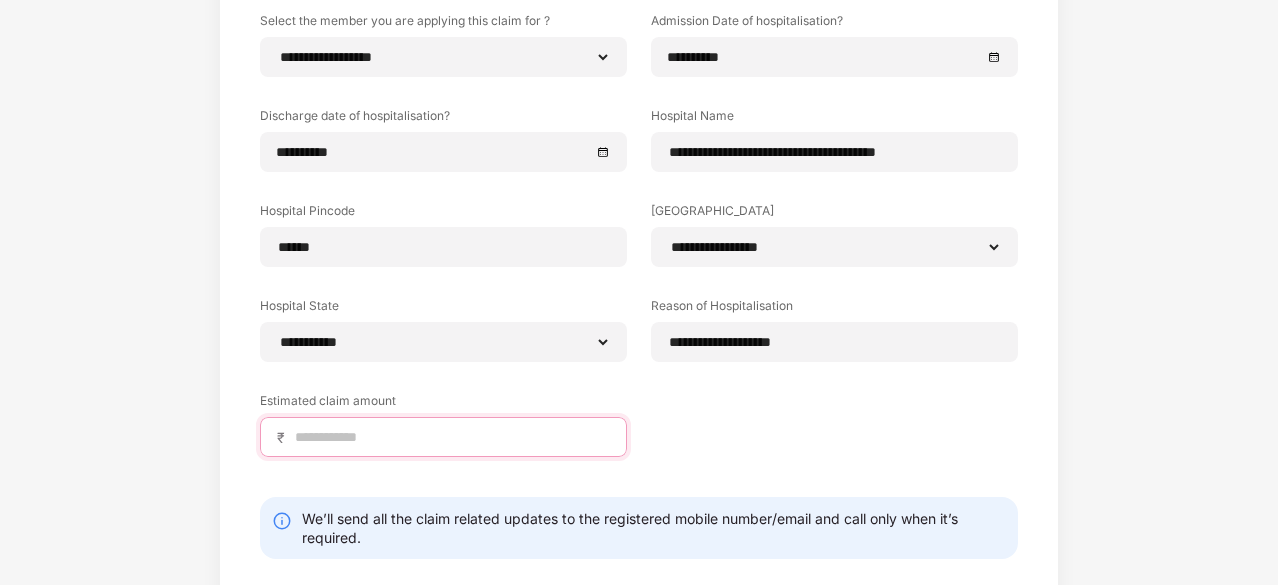 click at bounding box center [451, 437] 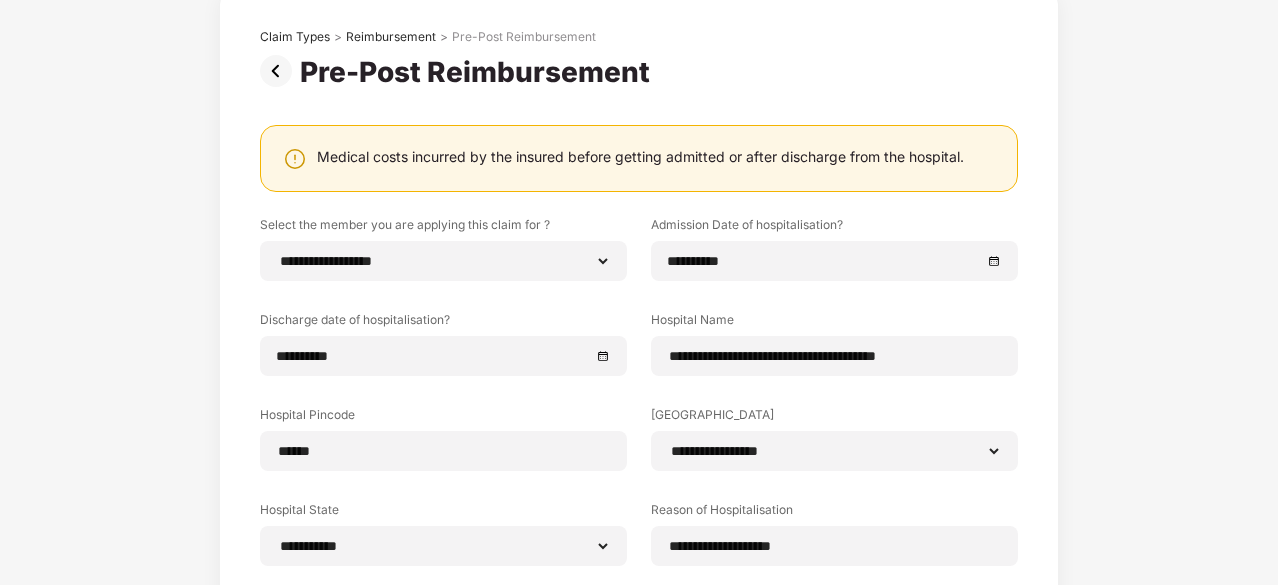 scroll, scrollTop: 115, scrollLeft: 0, axis: vertical 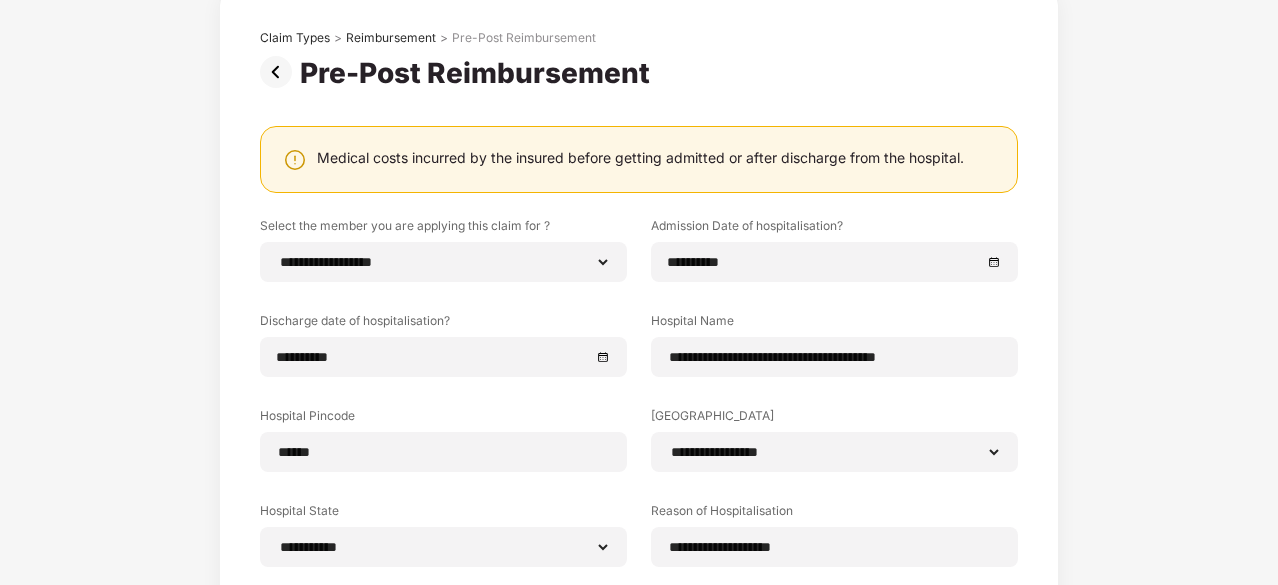 click on "Medical costs incurred by the insured before getting admitted or after discharge from the hospital." at bounding box center (639, 159) 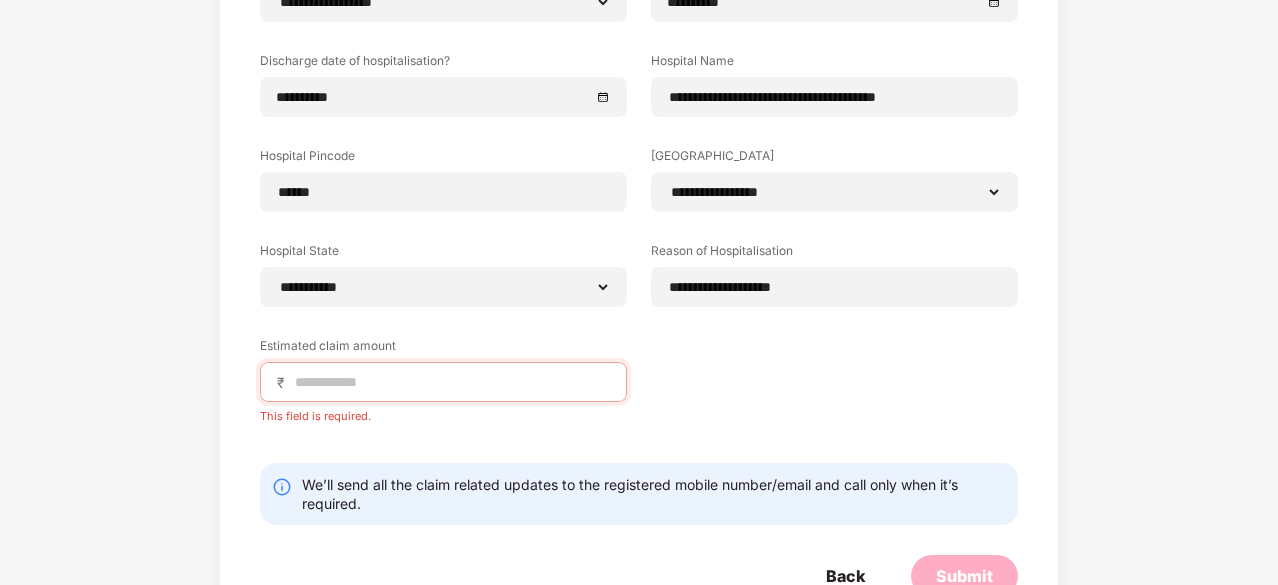 scroll, scrollTop: 436, scrollLeft: 0, axis: vertical 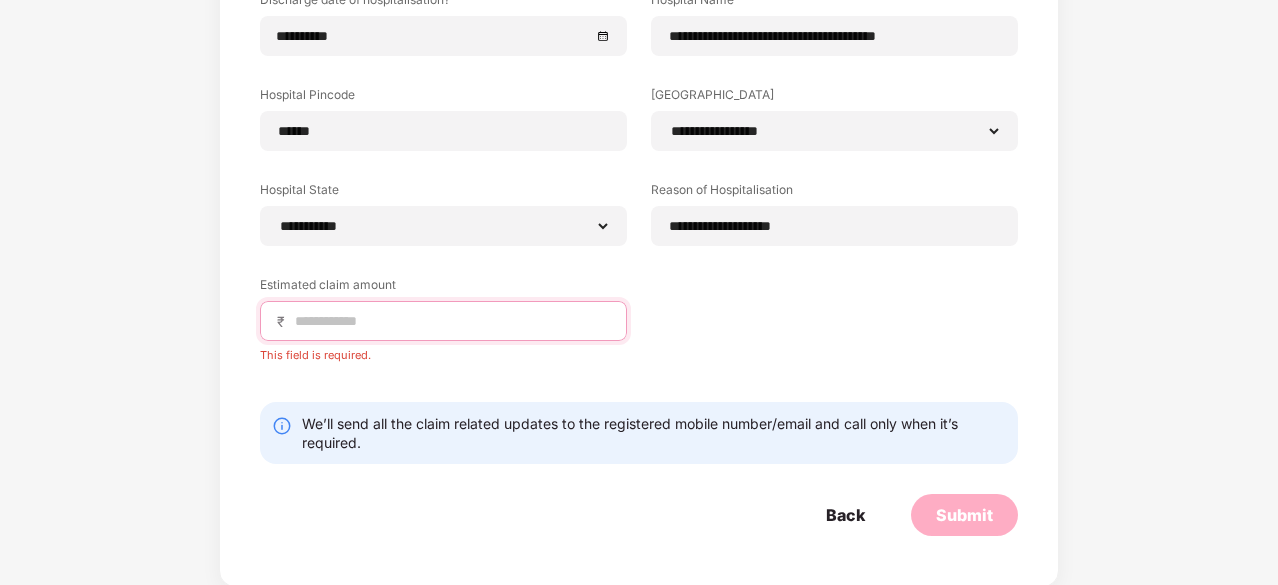 click at bounding box center [451, 321] 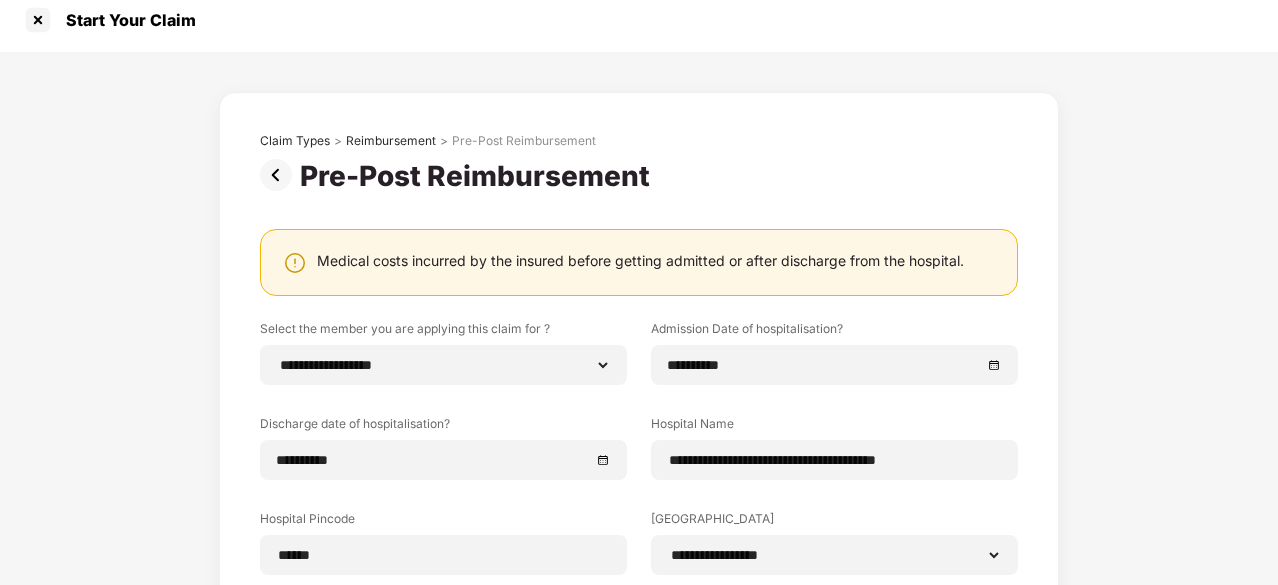scroll, scrollTop: 0, scrollLeft: 0, axis: both 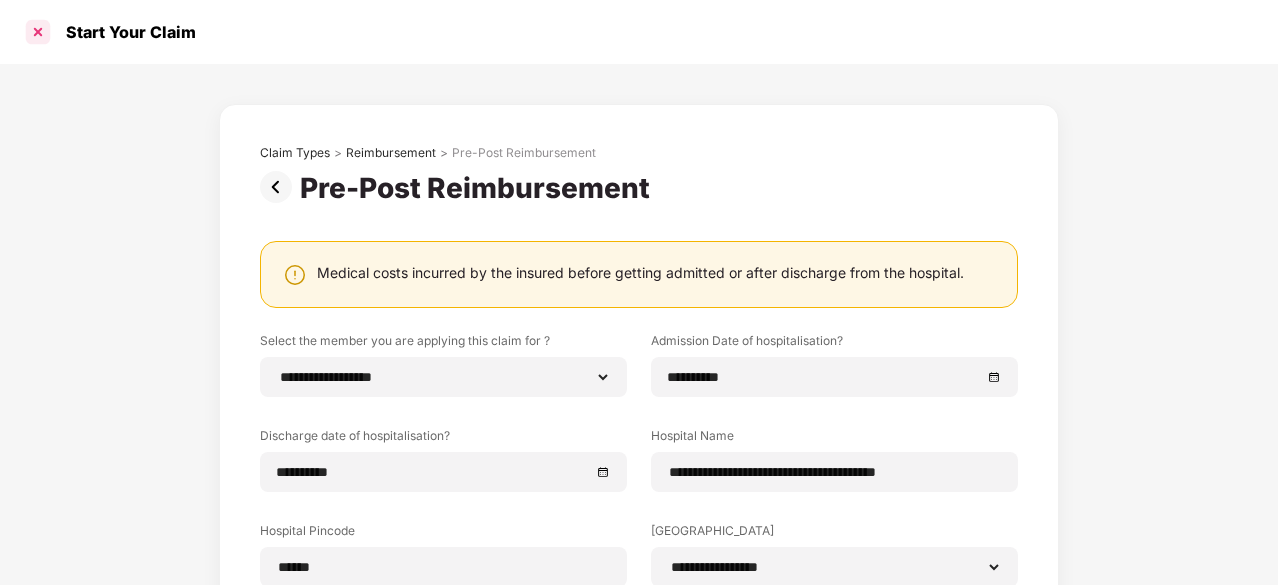 click at bounding box center [38, 32] 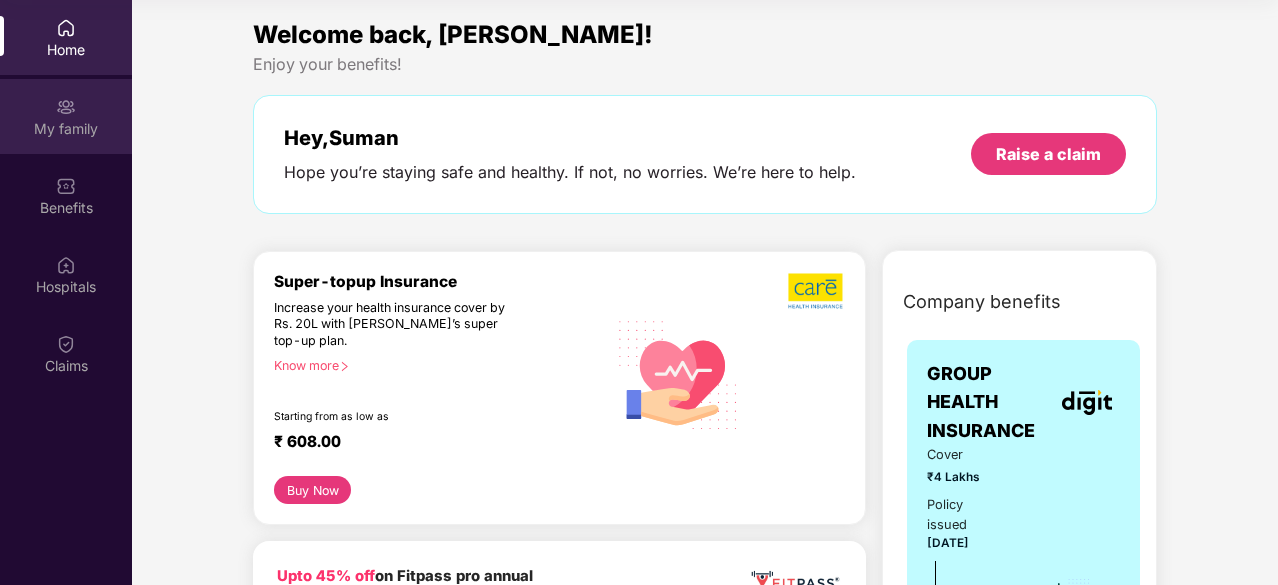 click on "My family" at bounding box center (66, 116) 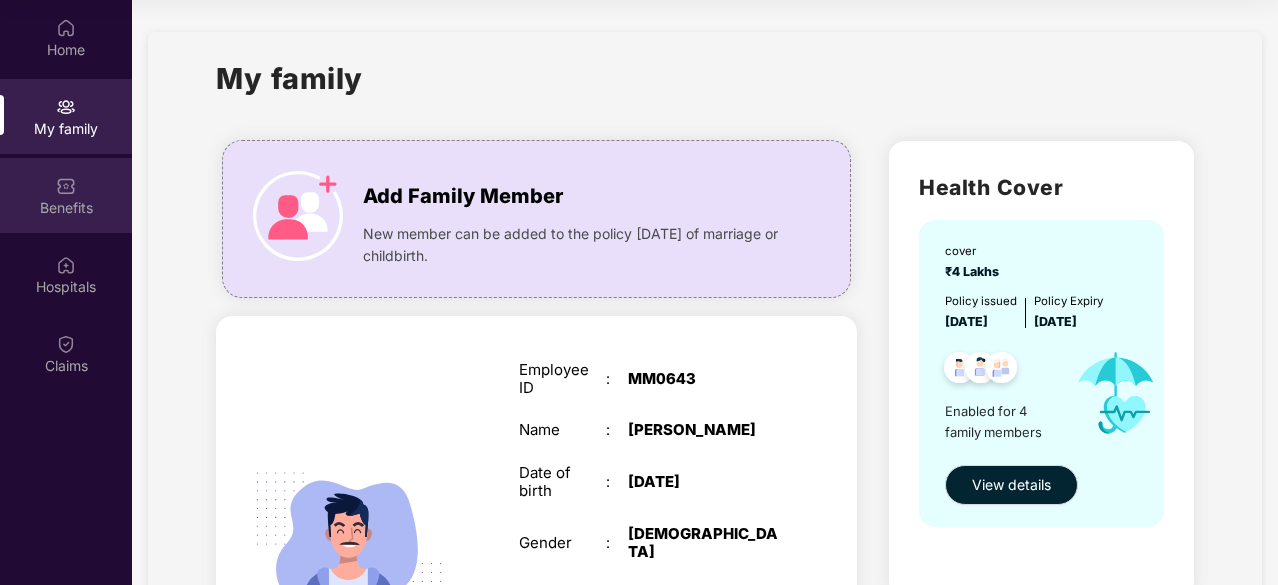 click on "Benefits" at bounding box center (66, 208) 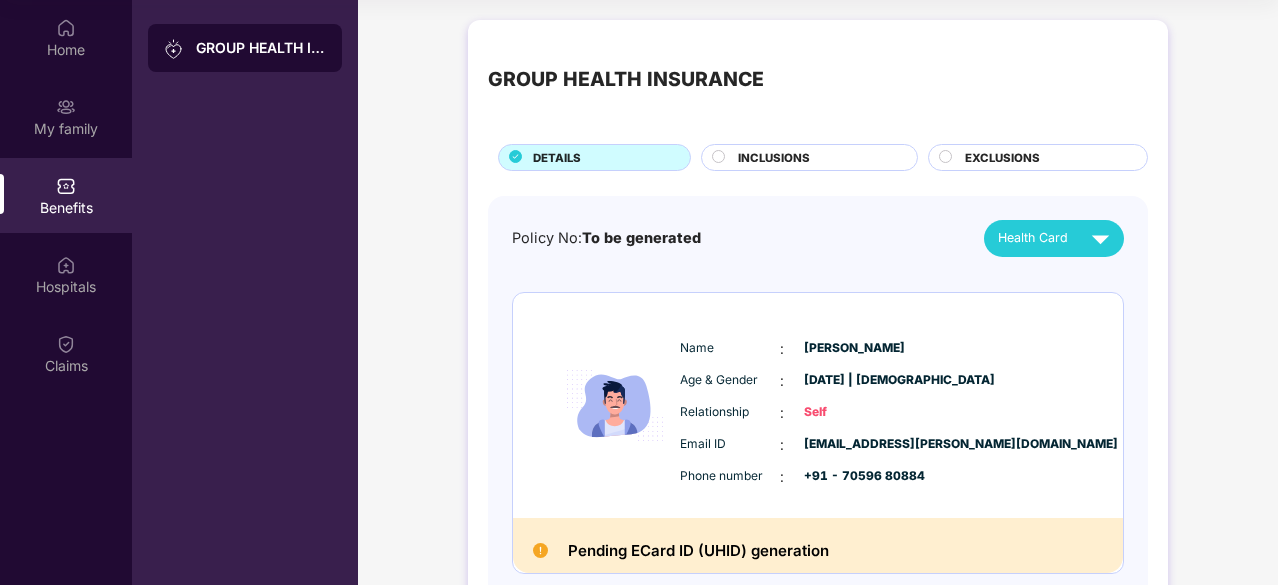click on "INCLUSIONS" at bounding box center [817, 159] 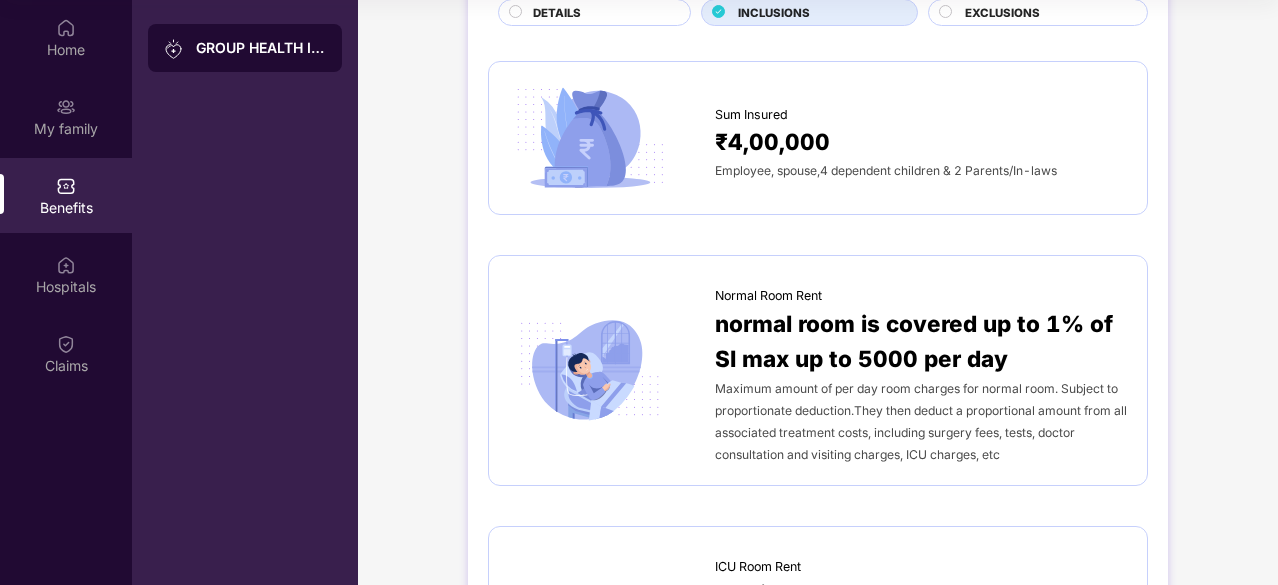 scroll, scrollTop: 0, scrollLeft: 0, axis: both 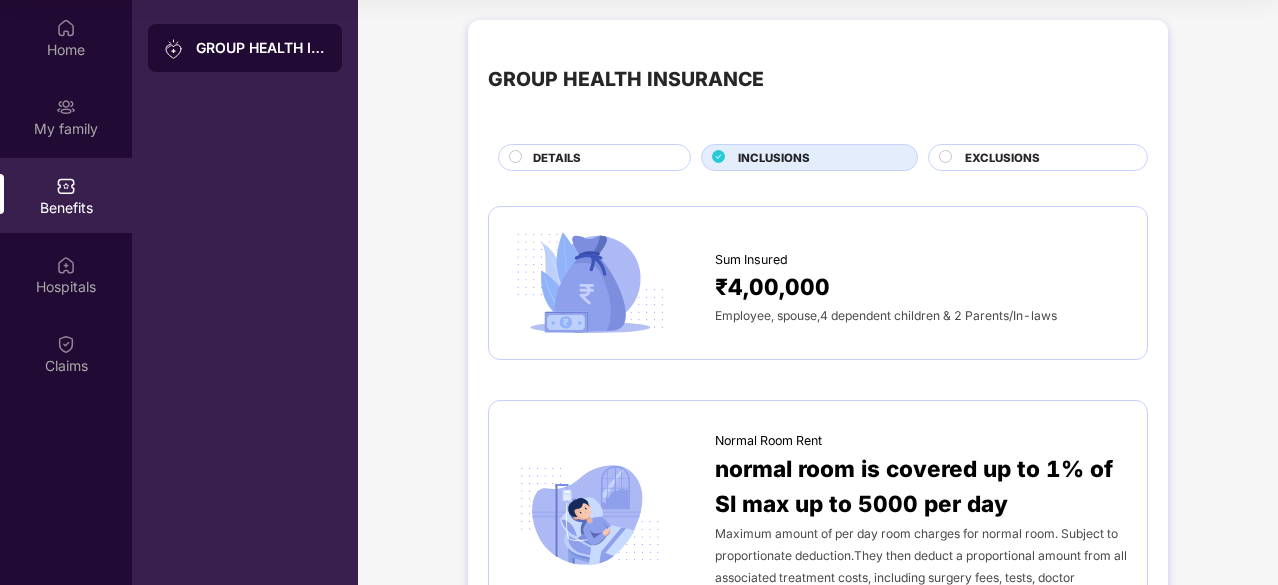 click on "₹4,00,000" at bounding box center (921, 286) 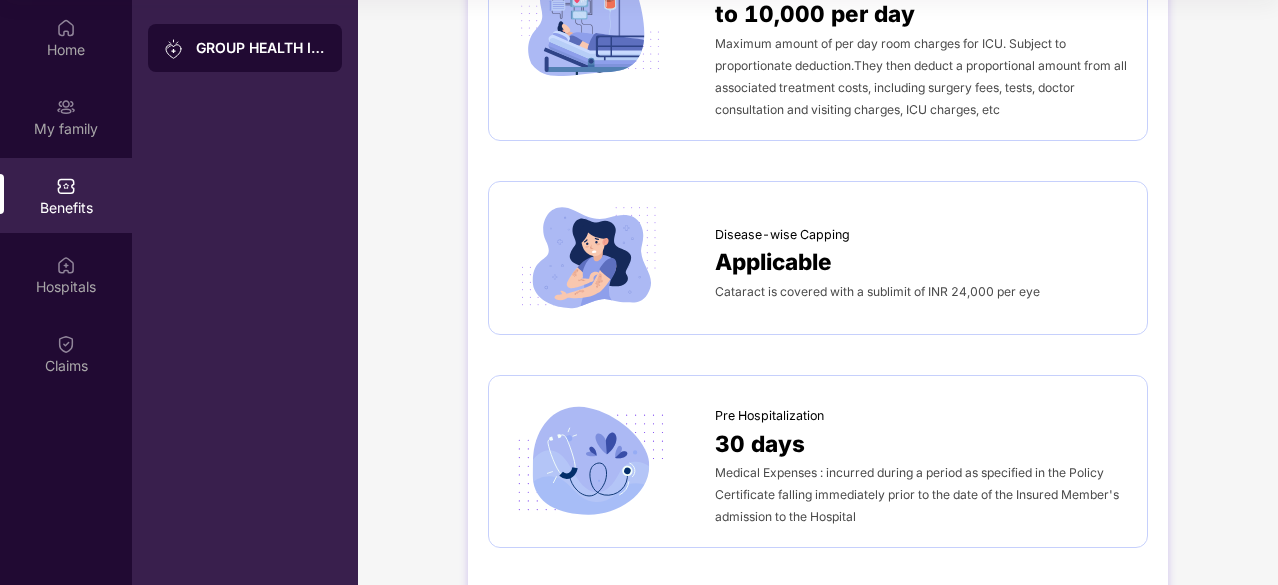 scroll, scrollTop: 900, scrollLeft: 0, axis: vertical 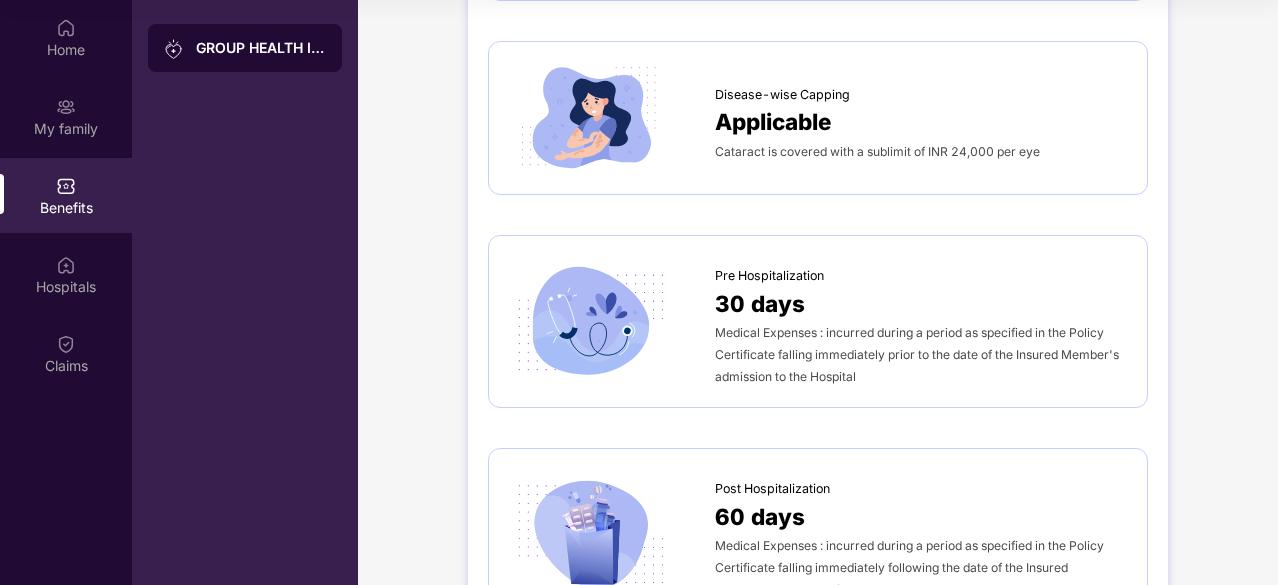 click on "Applicable" at bounding box center (921, 121) 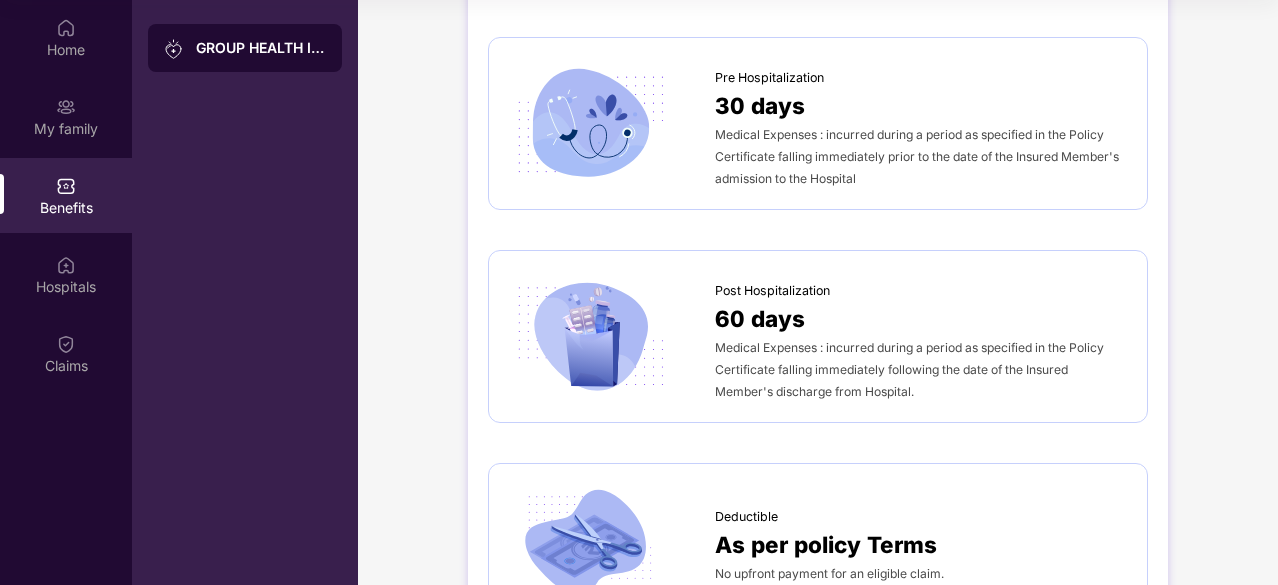 scroll, scrollTop: 1100, scrollLeft: 0, axis: vertical 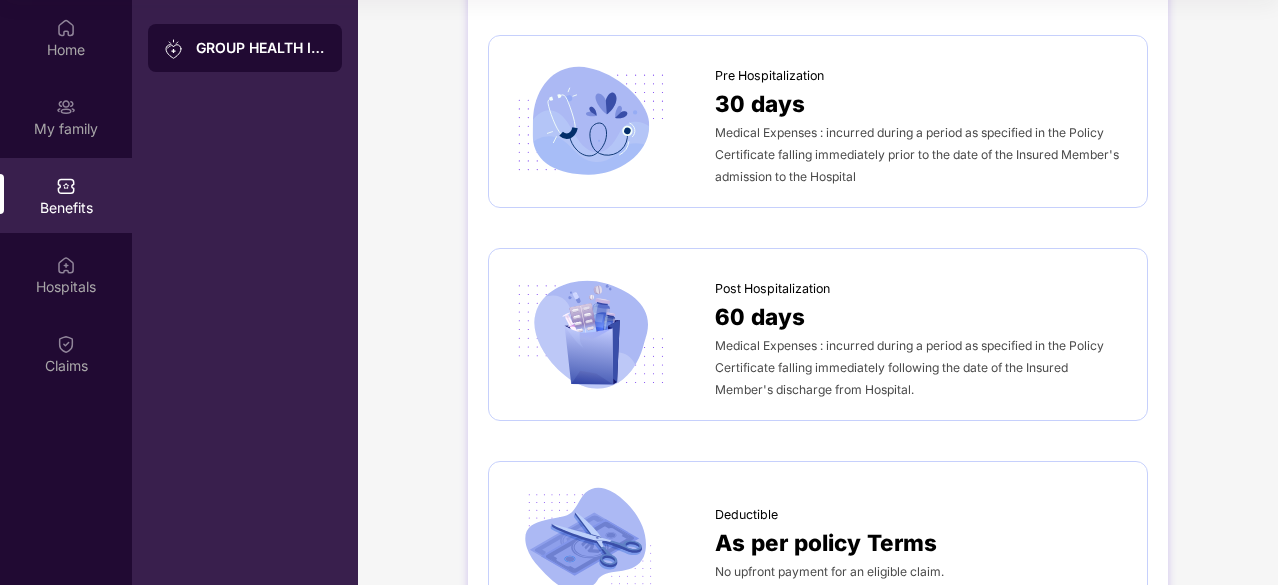click on "Medical Expenses : incurred during a period as specified in the Policy Certificate falling immediately prior to the date of the Insured Member's admission to the Hospital" at bounding box center [921, 154] 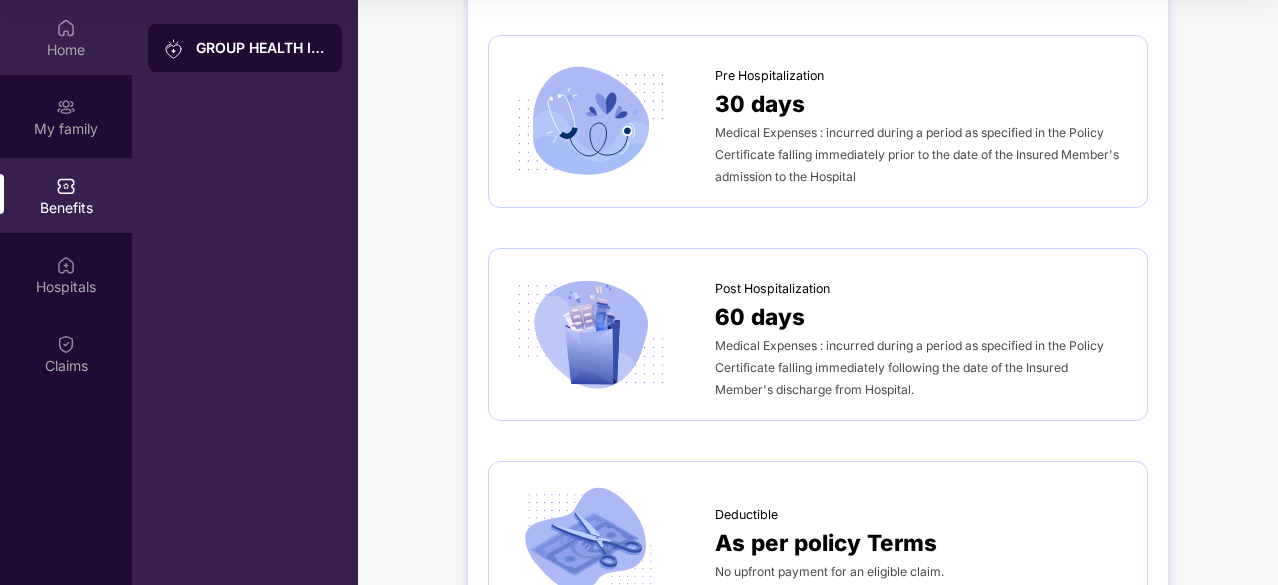 click on "Home" at bounding box center (66, 37) 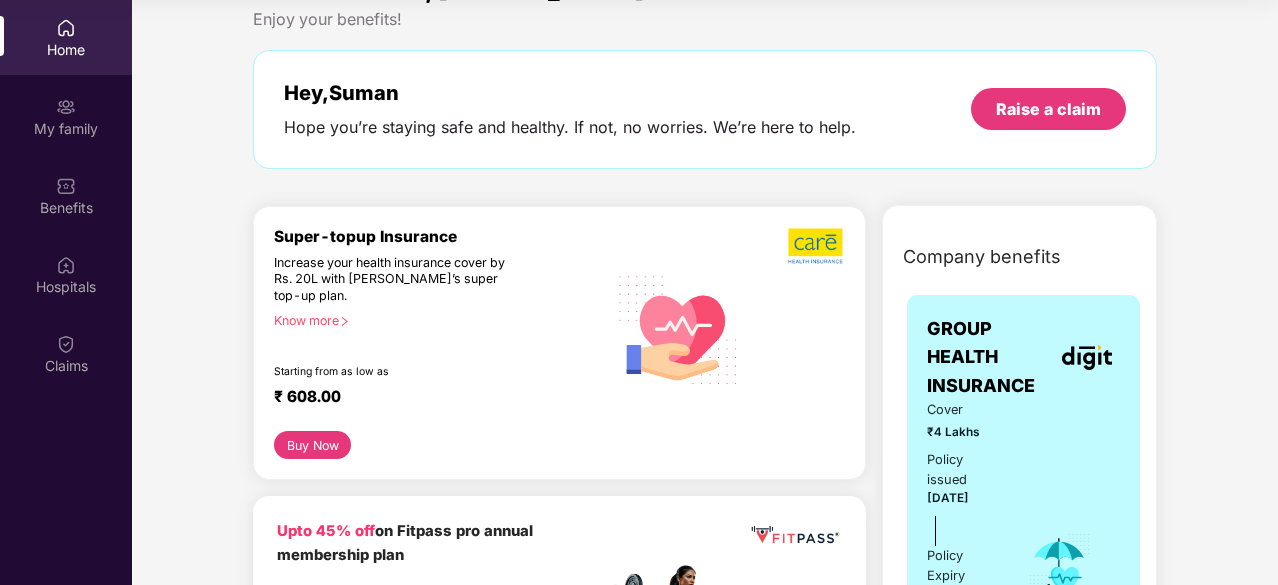 scroll, scrollTop: 0, scrollLeft: 0, axis: both 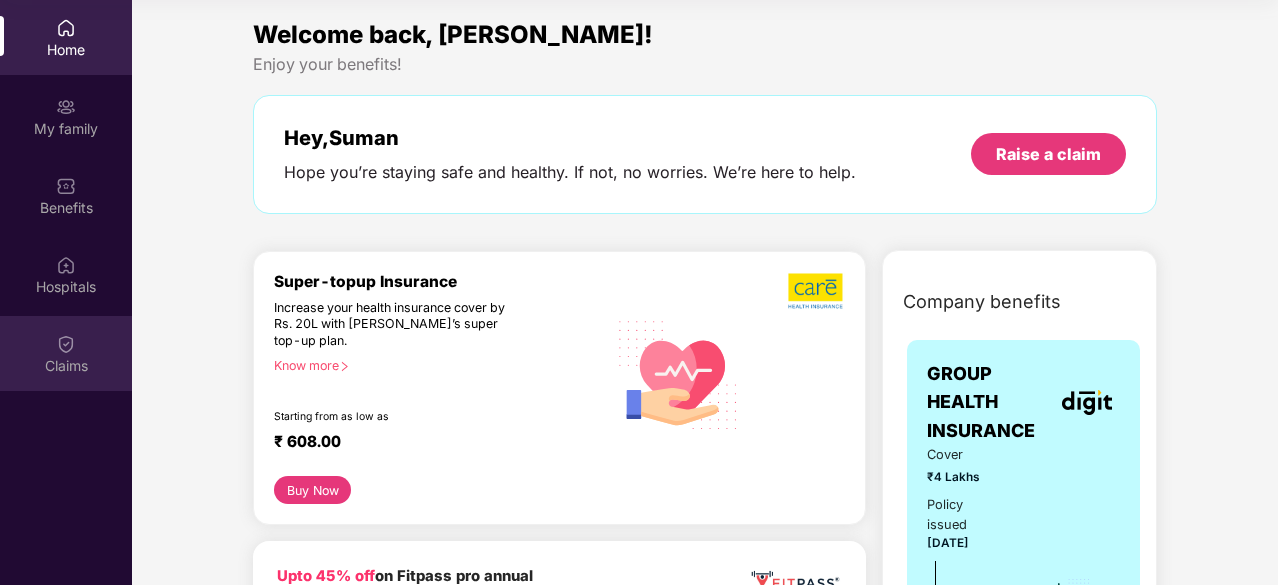 click on "Claims" at bounding box center (66, 366) 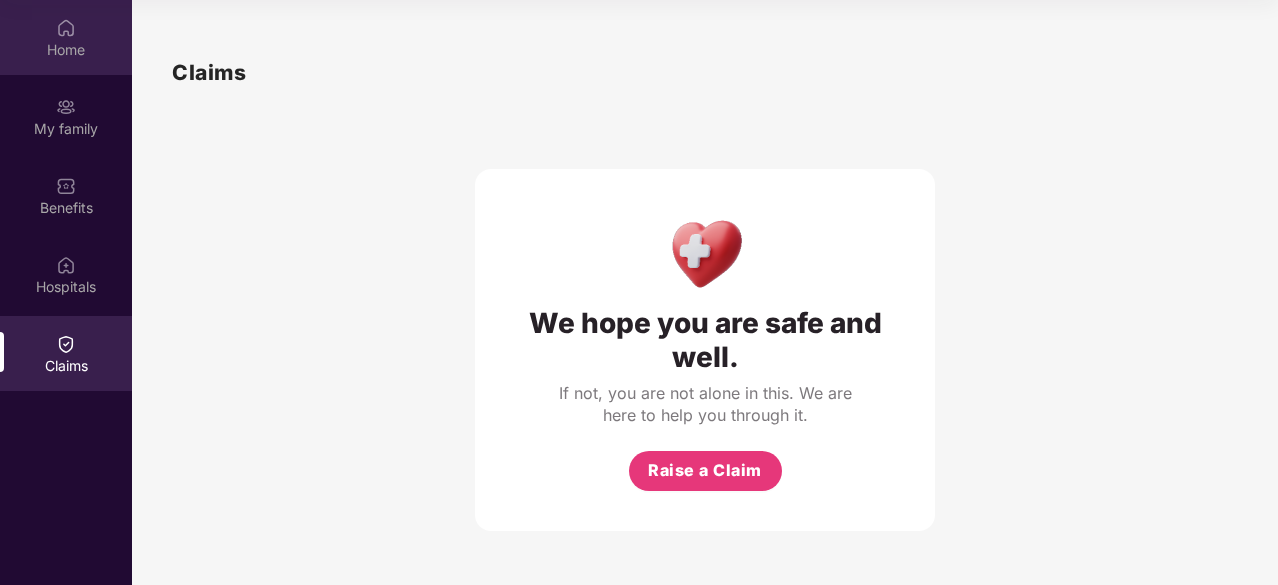 click on "Home" at bounding box center [66, 50] 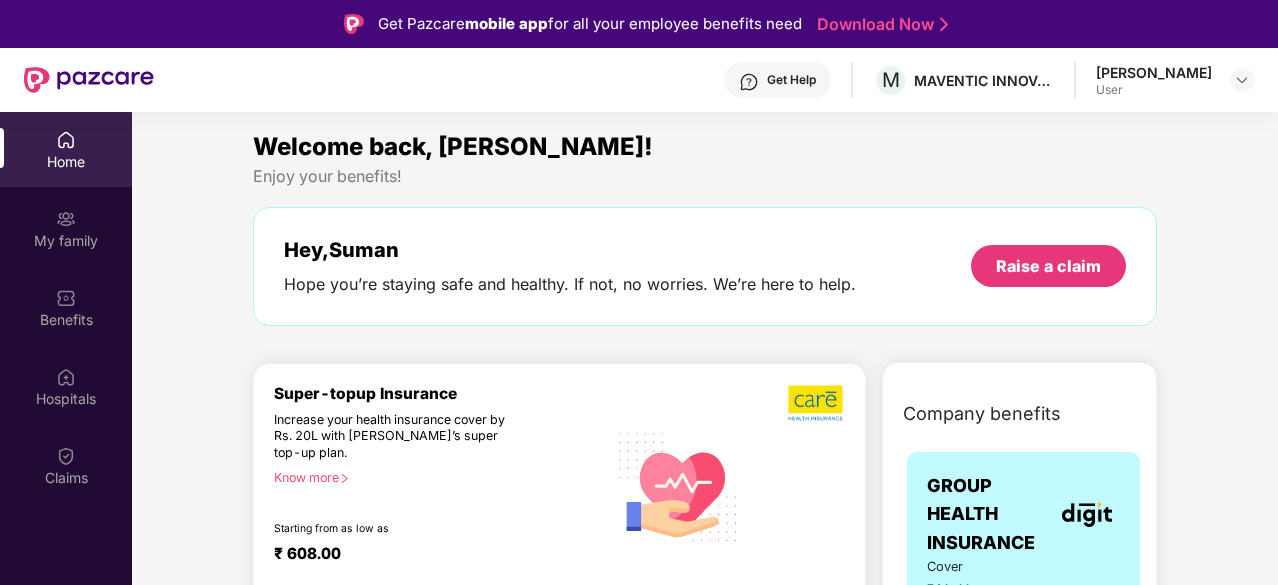 scroll, scrollTop: 0, scrollLeft: 0, axis: both 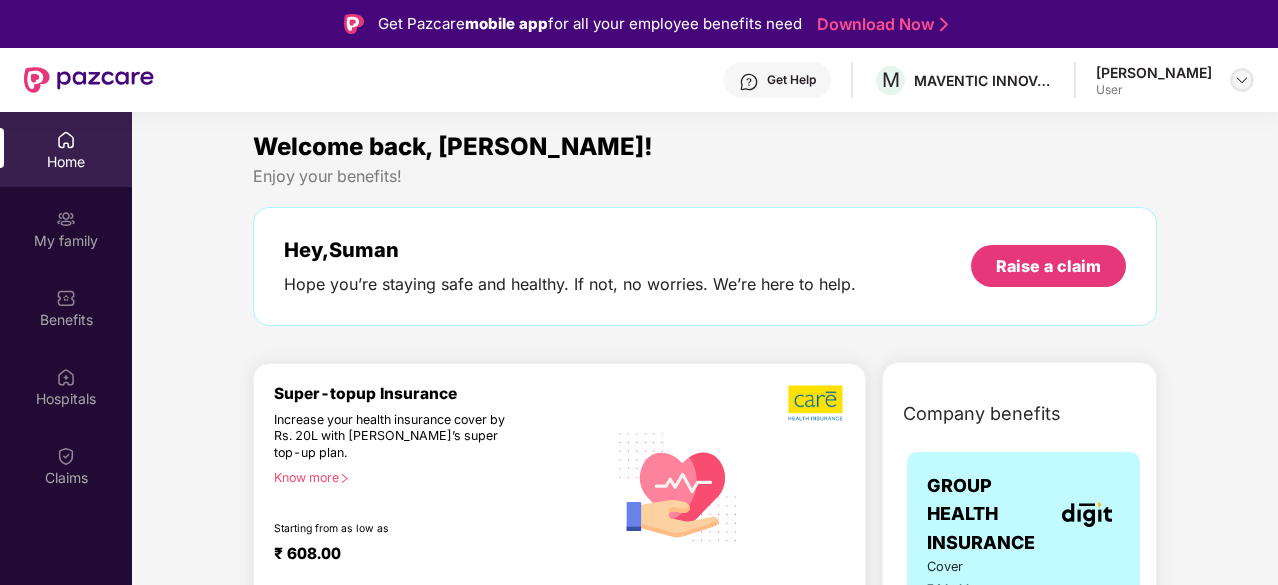 click at bounding box center [1242, 80] 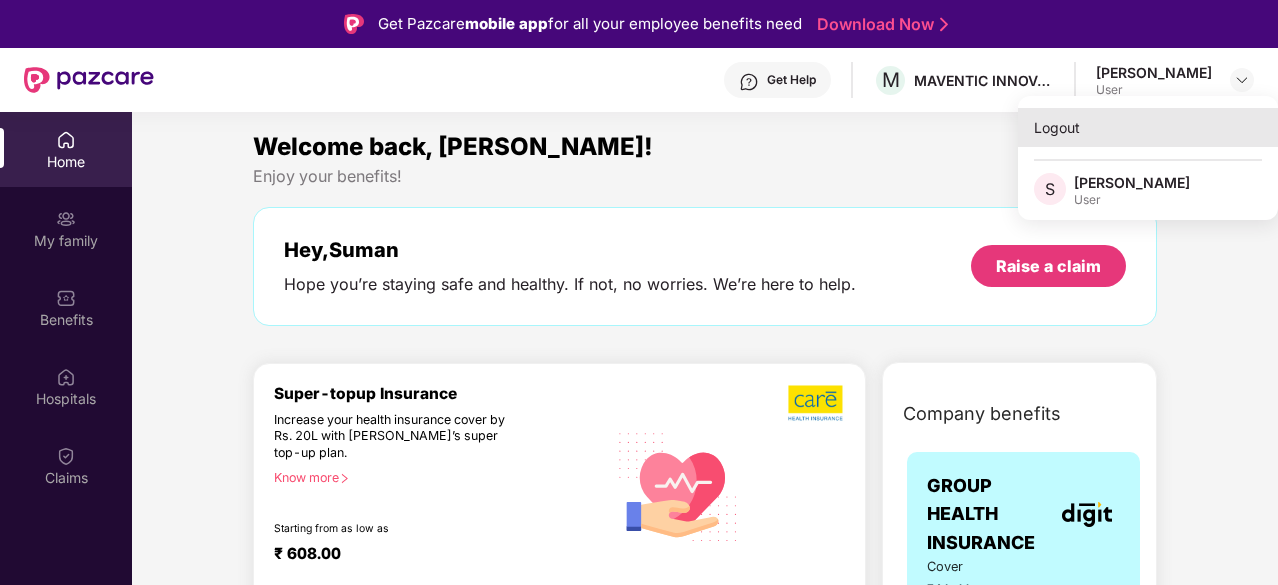 click on "Logout" at bounding box center [1148, 127] 